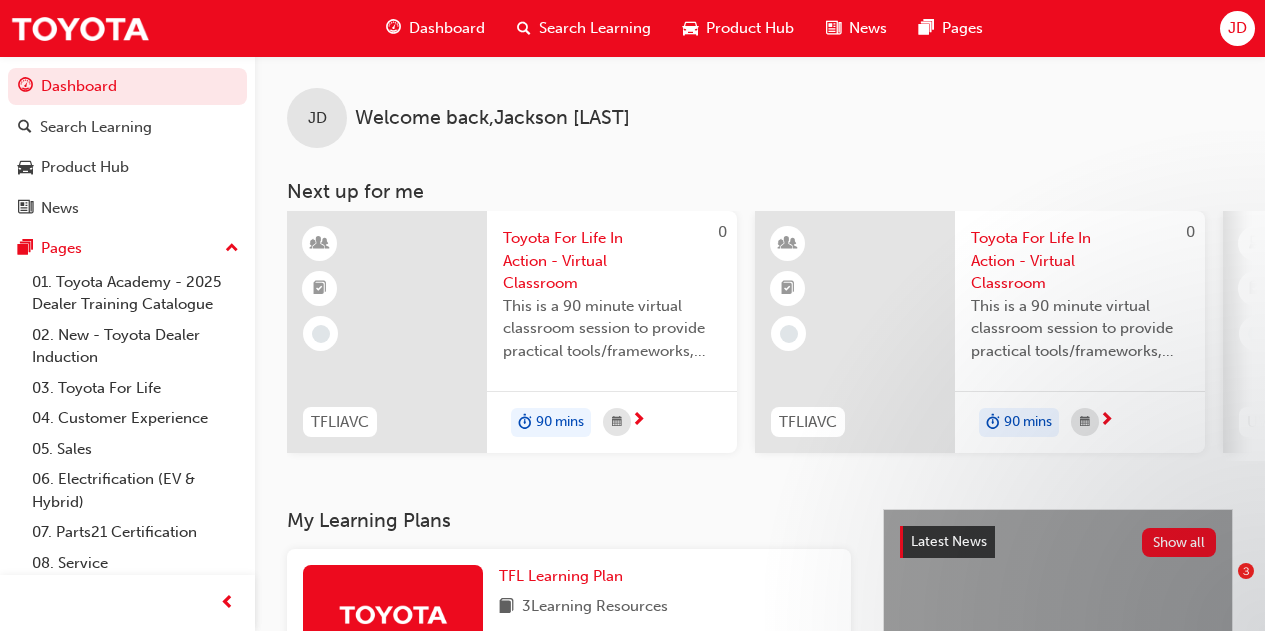 scroll, scrollTop: 0, scrollLeft: 0, axis: both 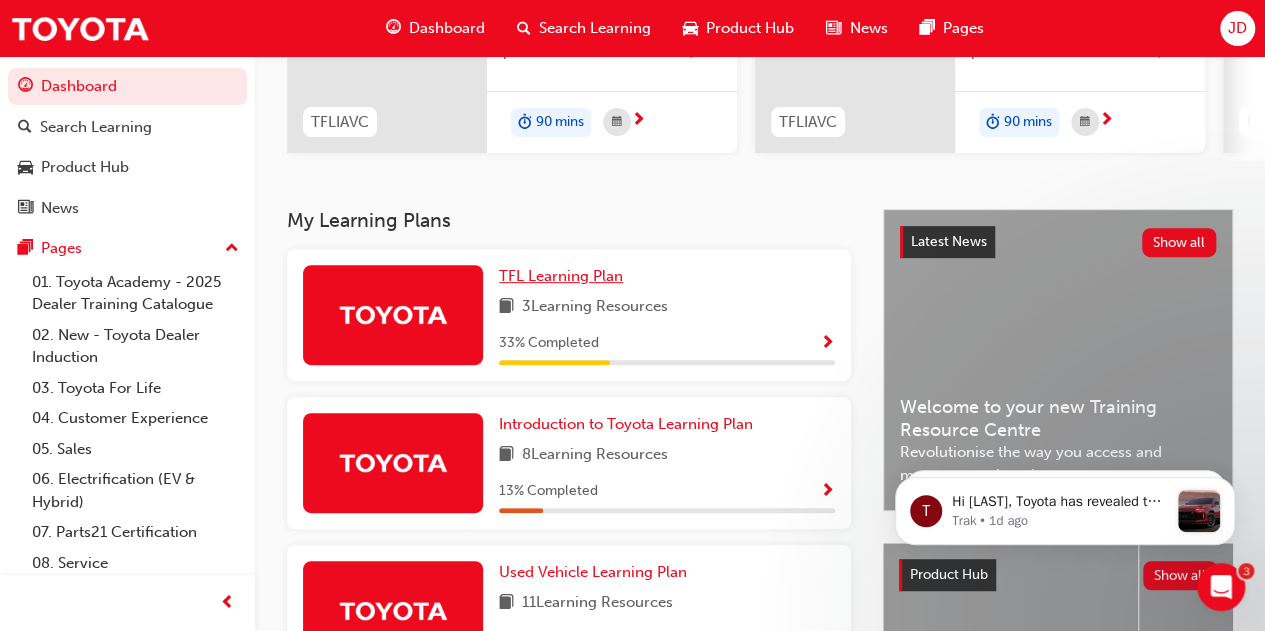 click on "TFL Learning Plan" at bounding box center [561, 276] 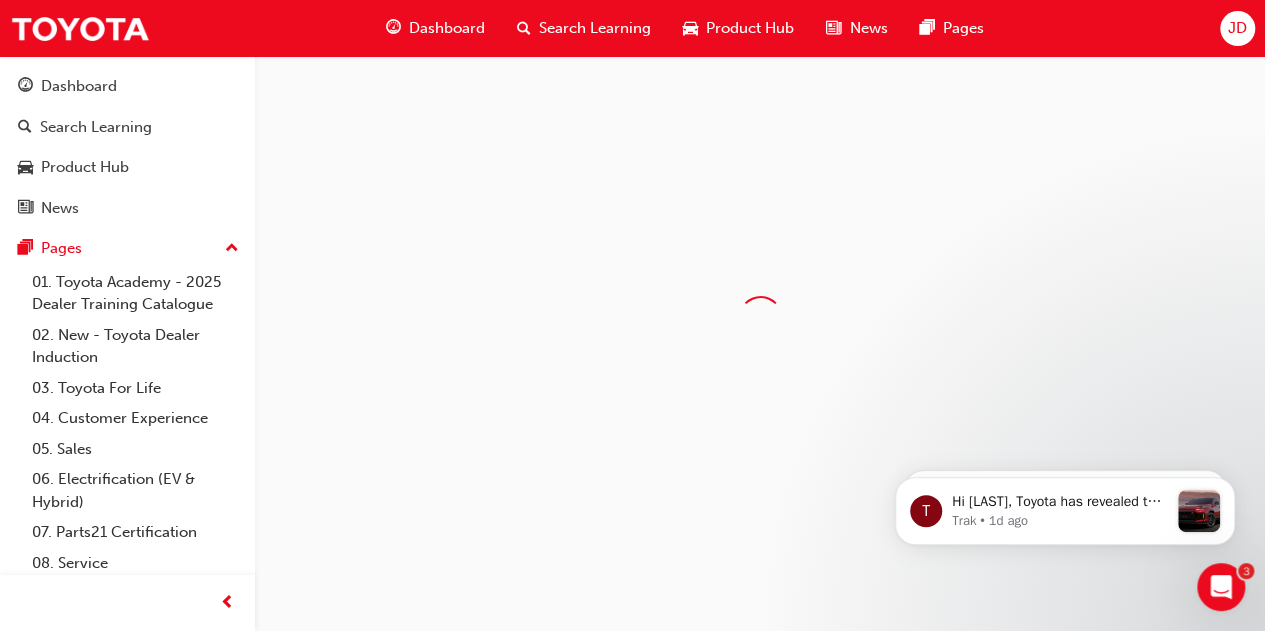 scroll, scrollTop: 0, scrollLeft: 0, axis: both 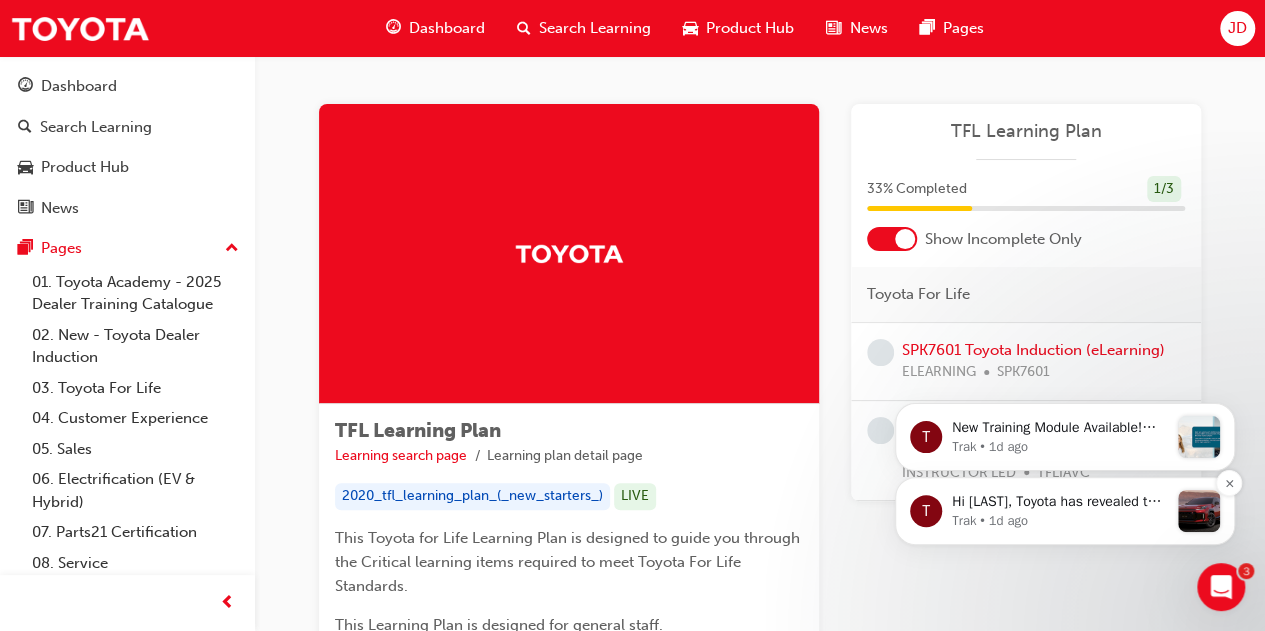 click at bounding box center [1199, 511] 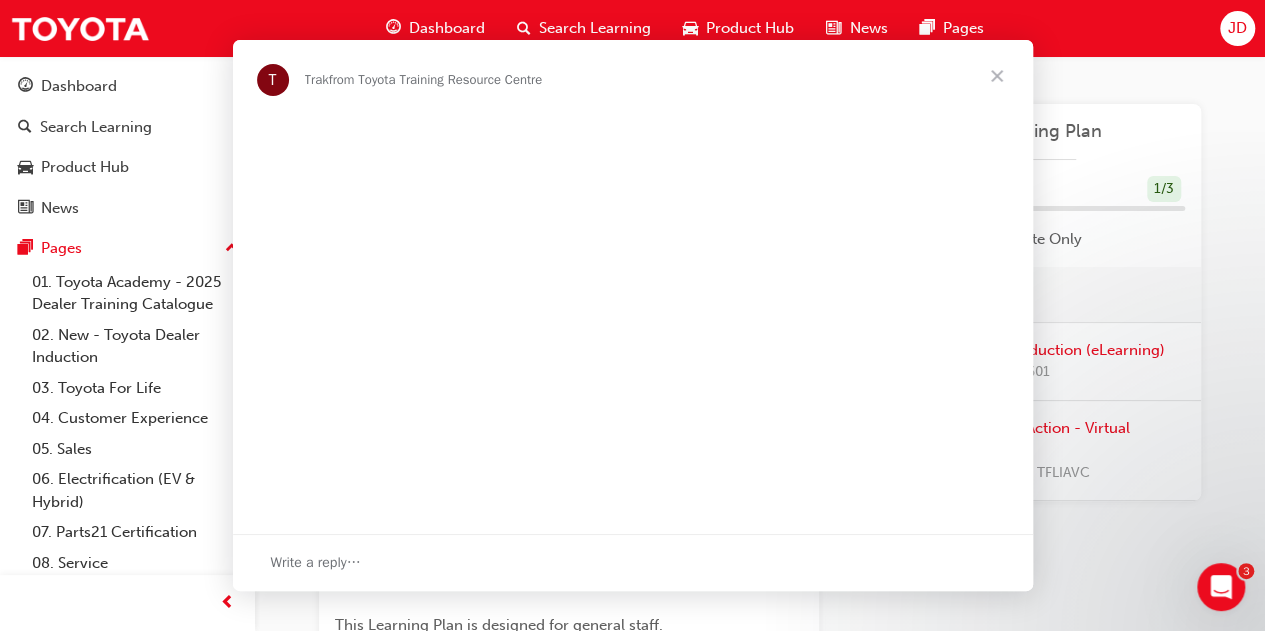 scroll, scrollTop: 0, scrollLeft: 0, axis: both 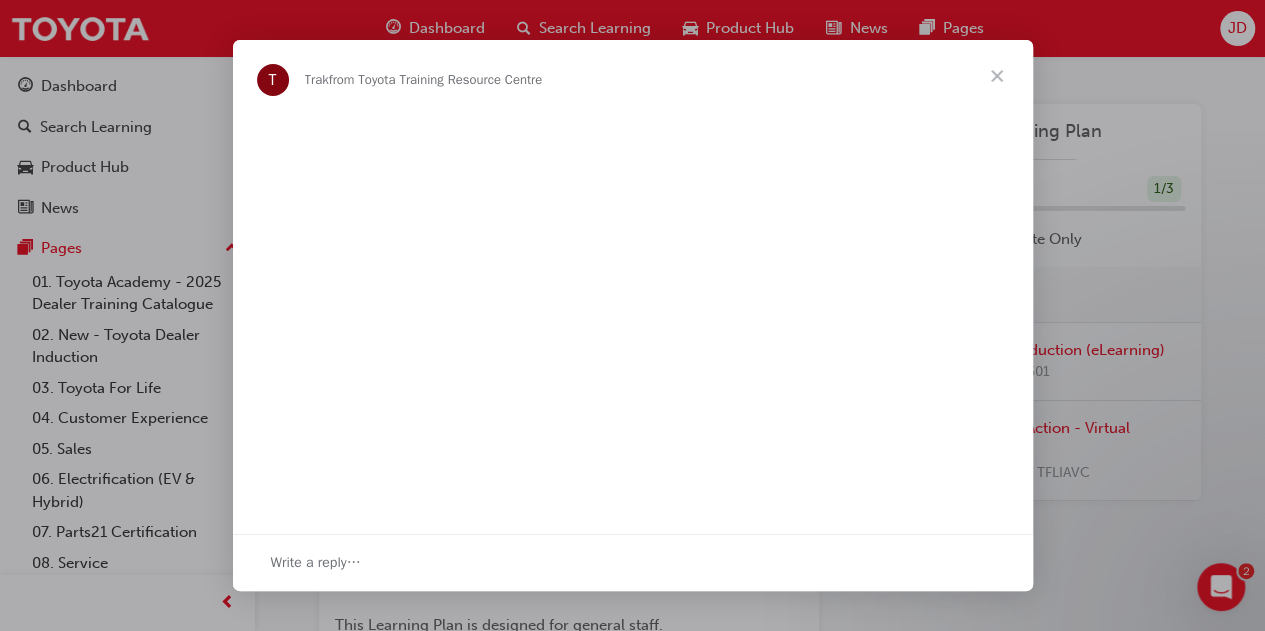 click at bounding box center [997, 76] 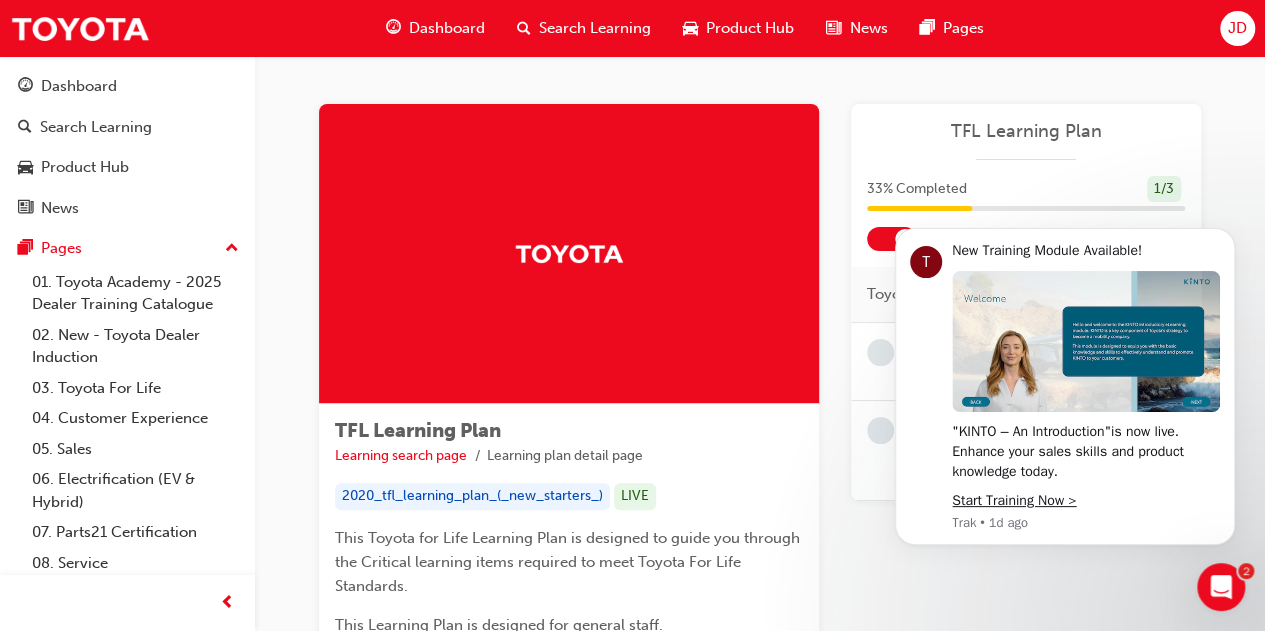 scroll, scrollTop: 0, scrollLeft: 0, axis: both 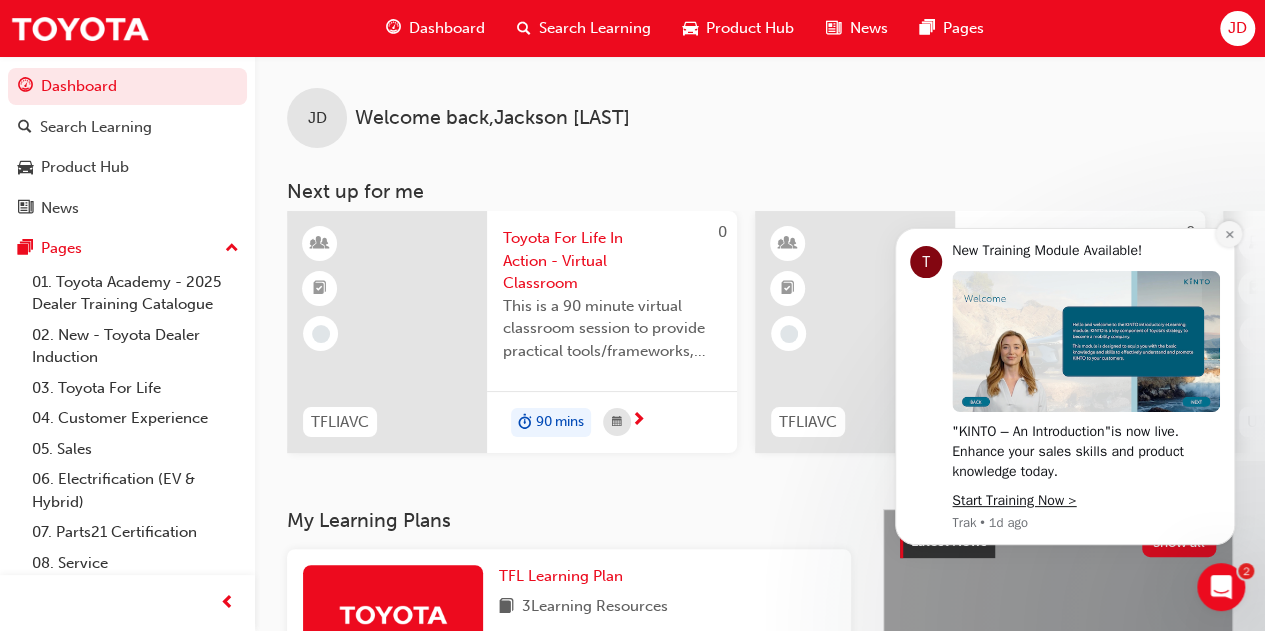 click at bounding box center [1229, 234] 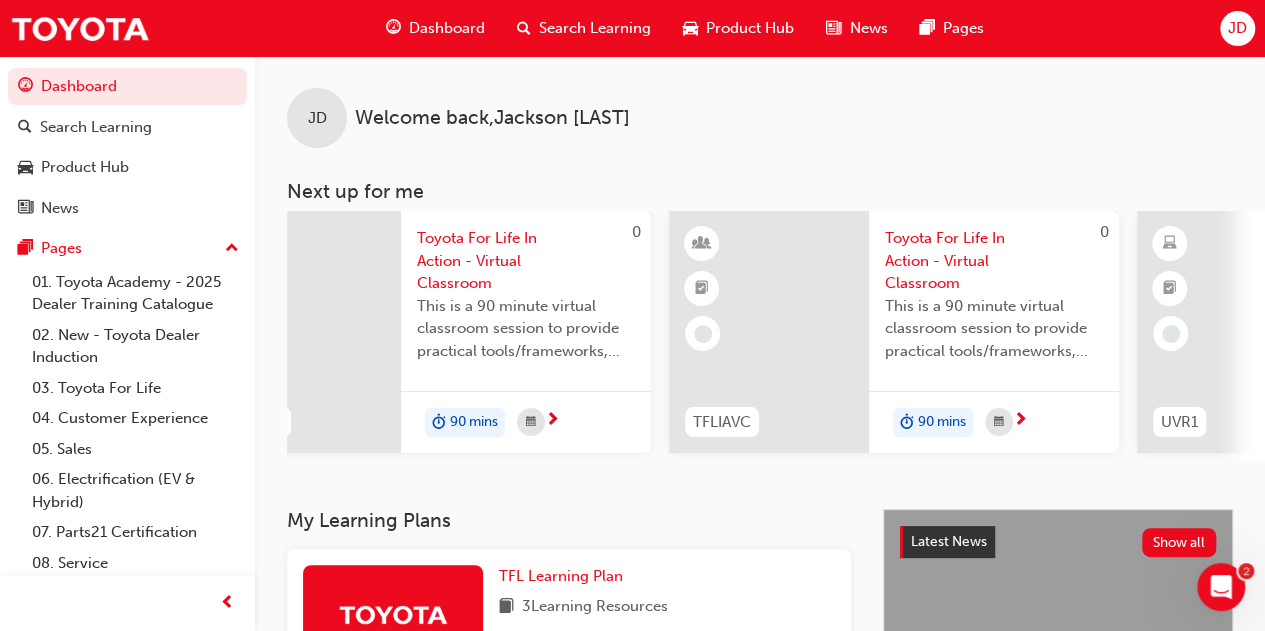 scroll, scrollTop: 0, scrollLeft: 0, axis: both 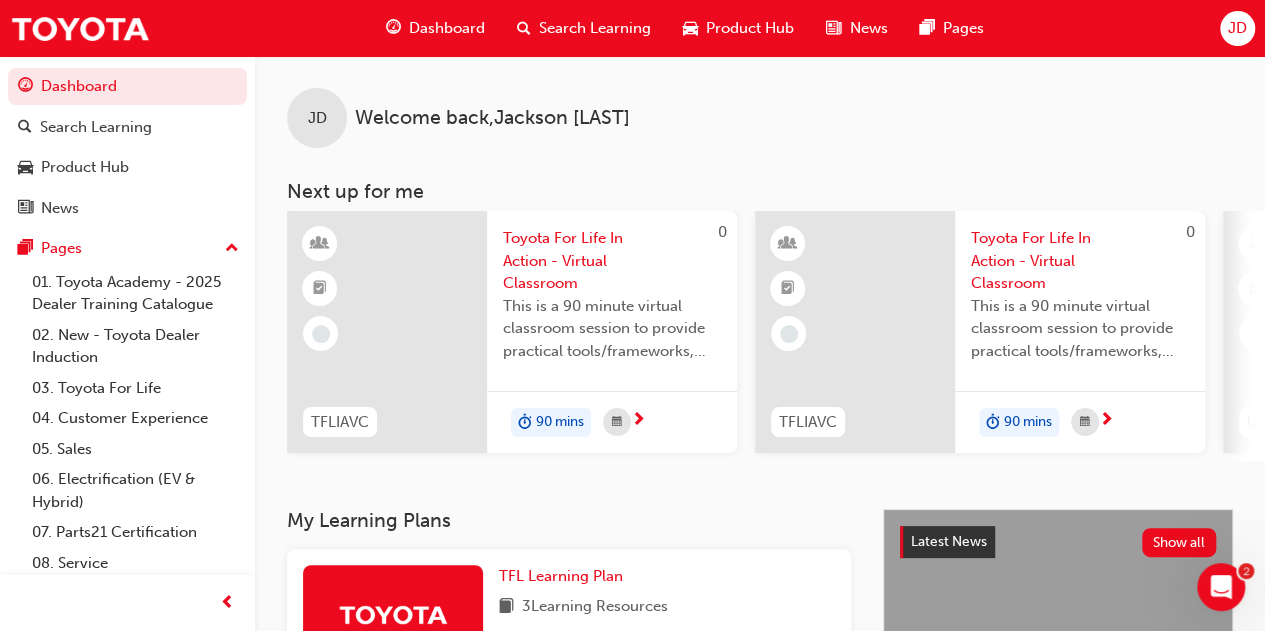 click on "This is a 90 minute virtual classroom session to provide practical tools/frameworks, behaviours and processes to support new starters to apply TFL in every interaction." at bounding box center [612, 329] 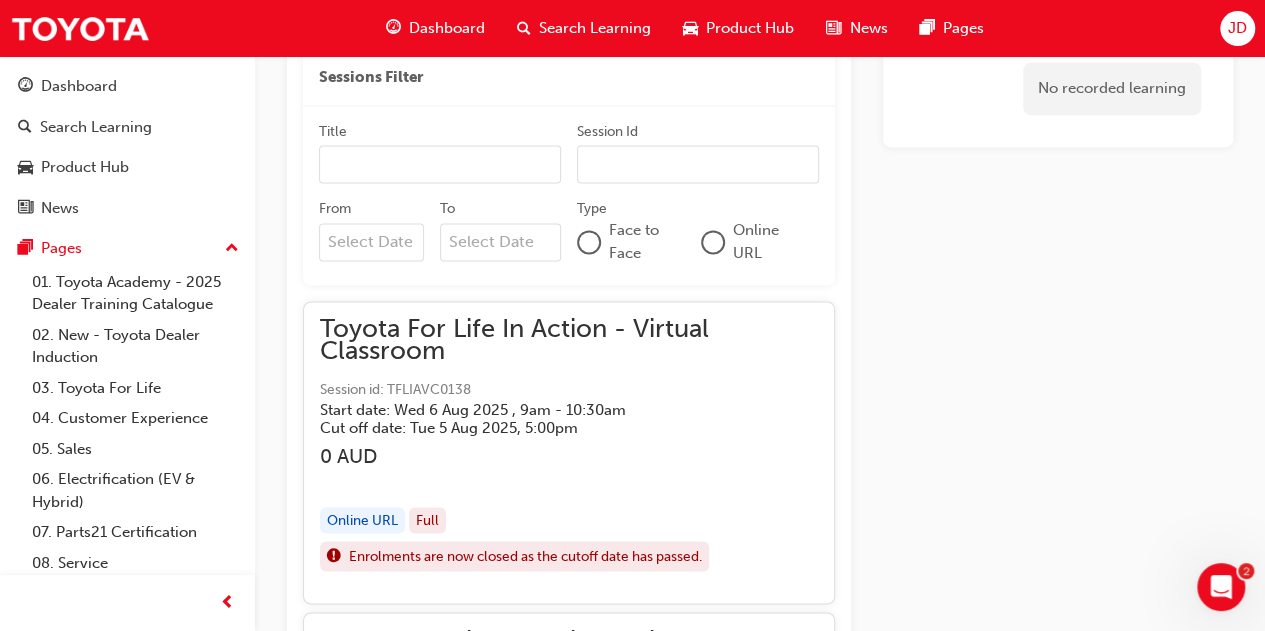 scroll, scrollTop: 1409, scrollLeft: 0, axis: vertical 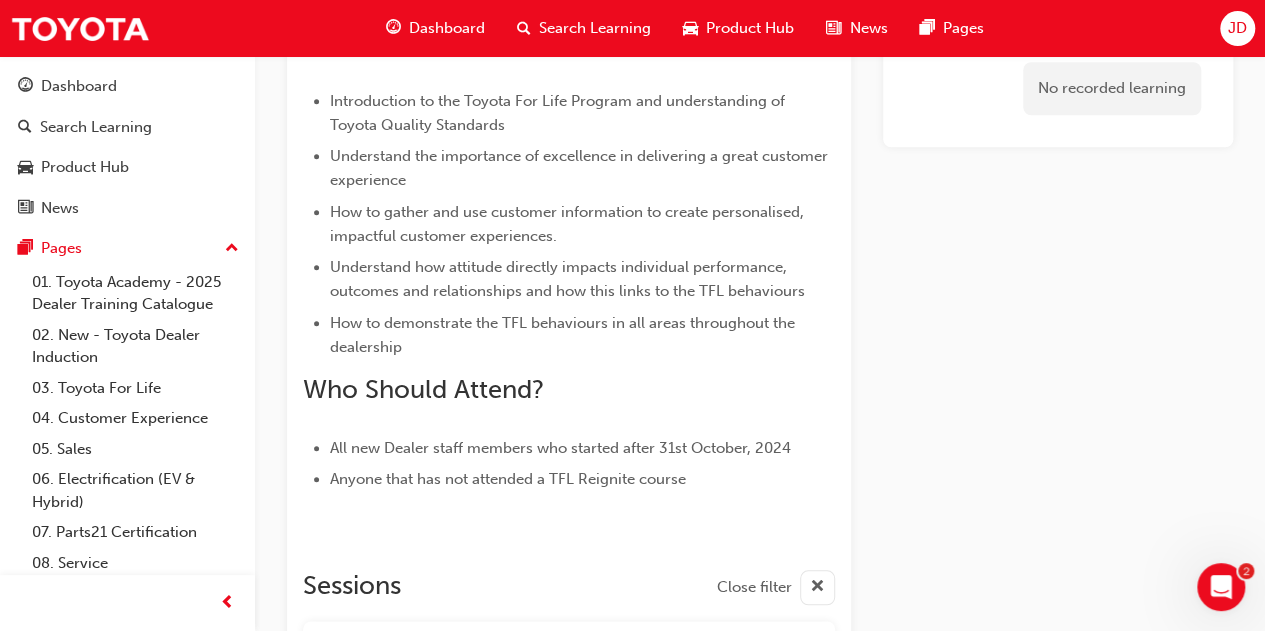 click on "Dashboard" at bounding box center [435, 28] 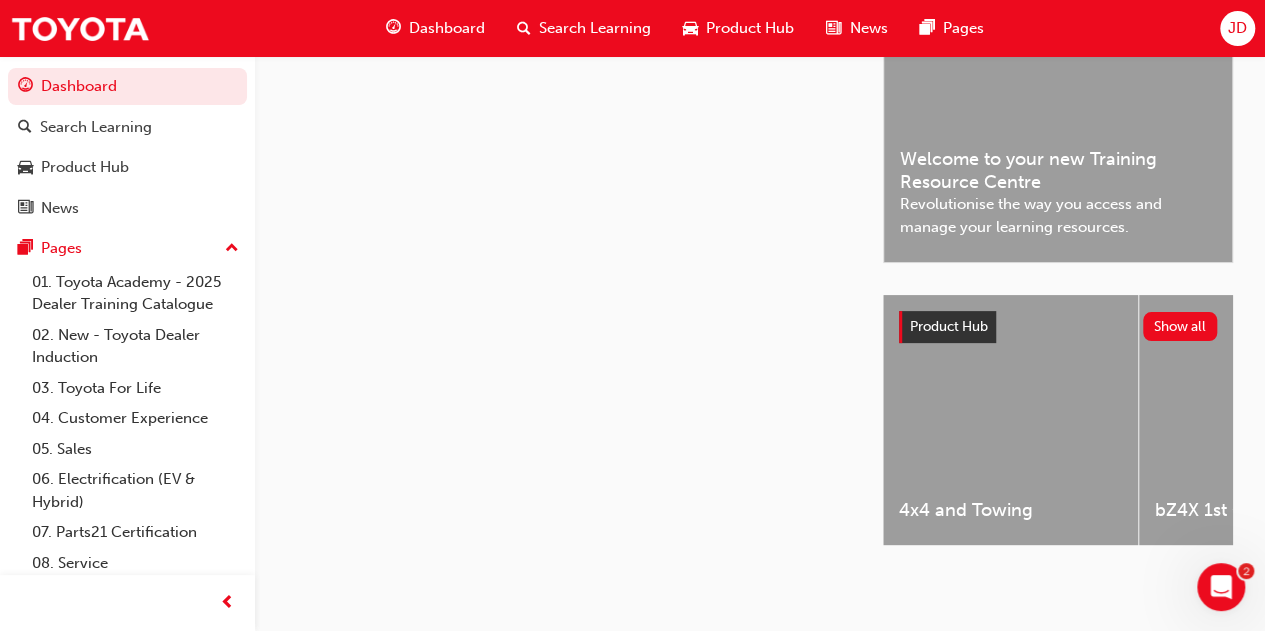 scroll, scrollTop: 562, scrollLeft: 0, axis: vertical 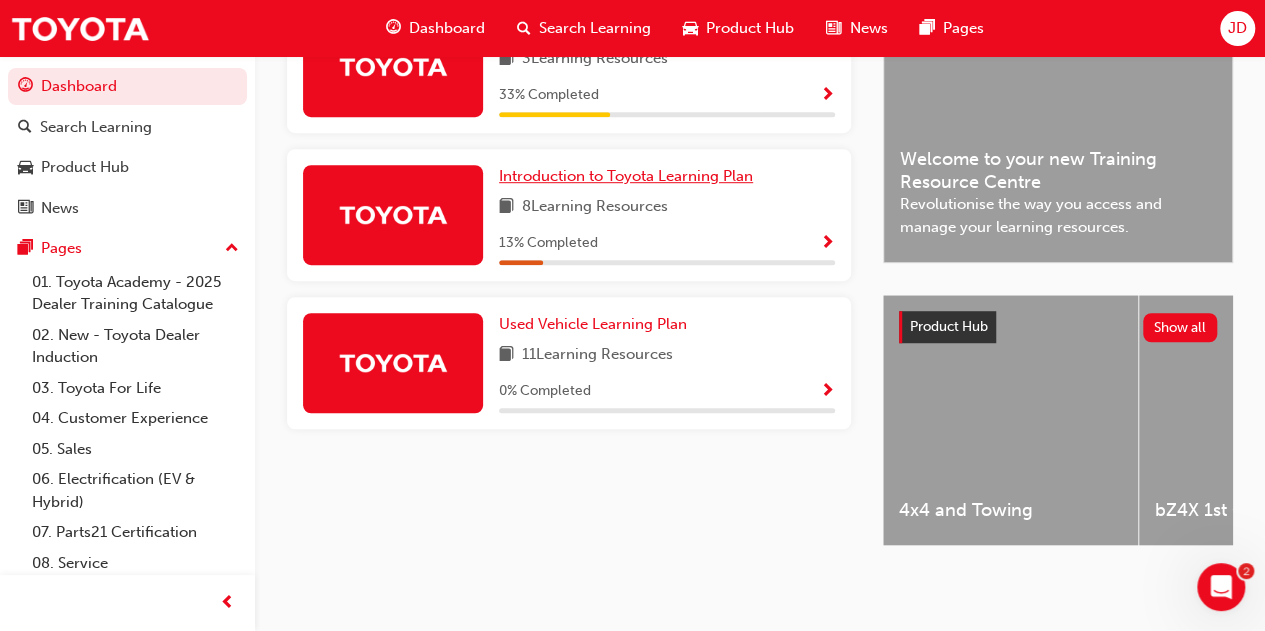 click on "Introduction to Toyota Learning Plan" at bounding box center [630, 176] 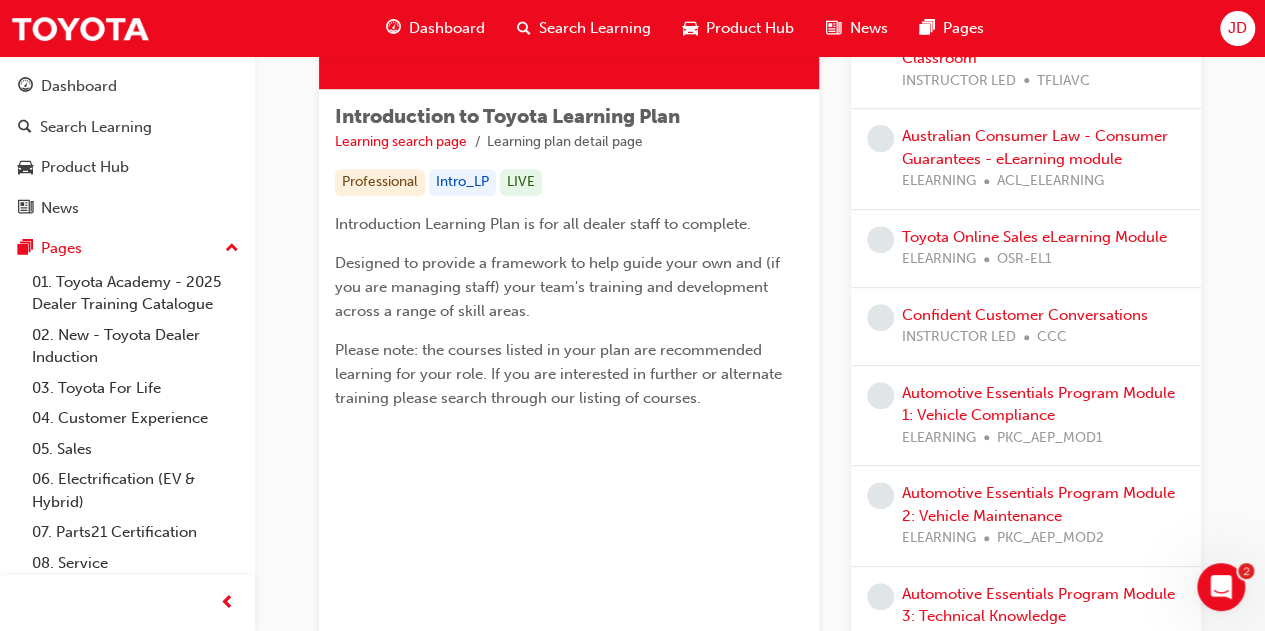 scroll, scrollTop: 100, scrollLeft: 0, axis: vertical 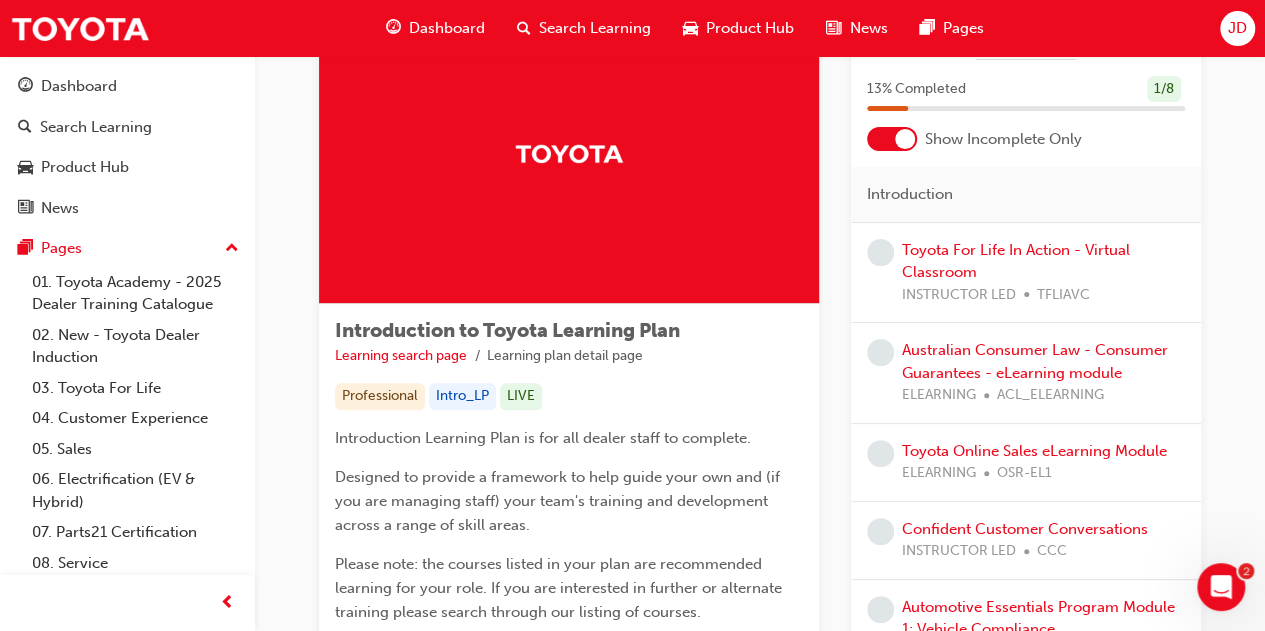 click on "Dashboard" at bounding box center (447, 28) 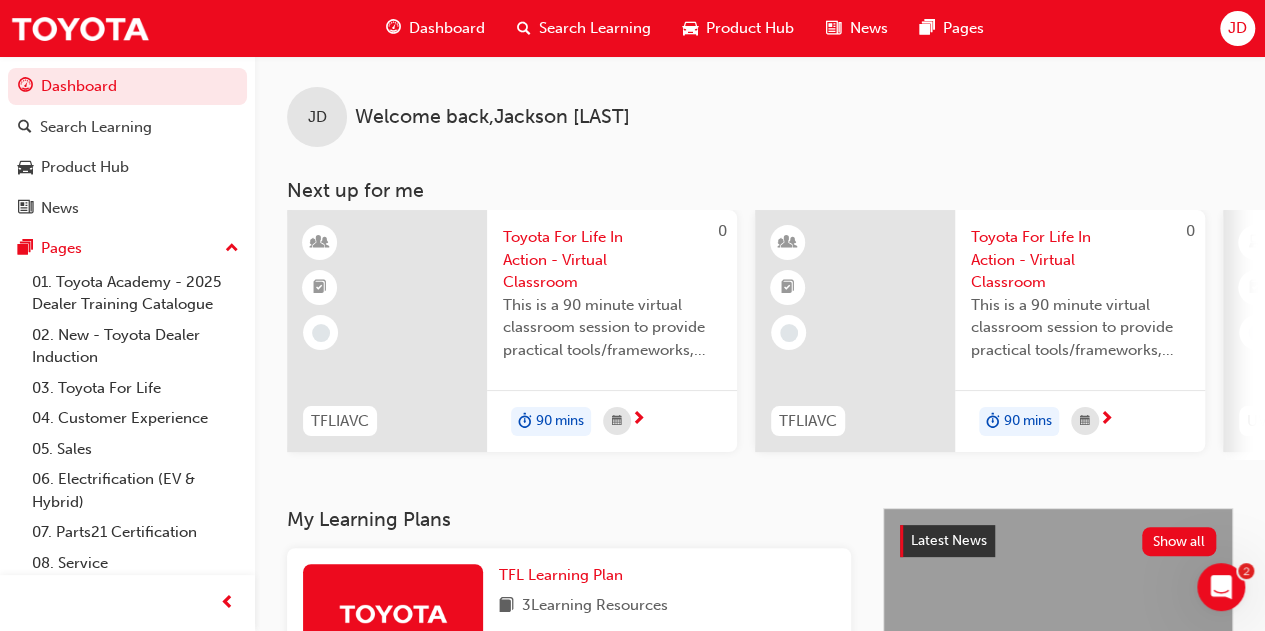 scroll, scrollTop: 0, scrollLeft: 0, axis: both 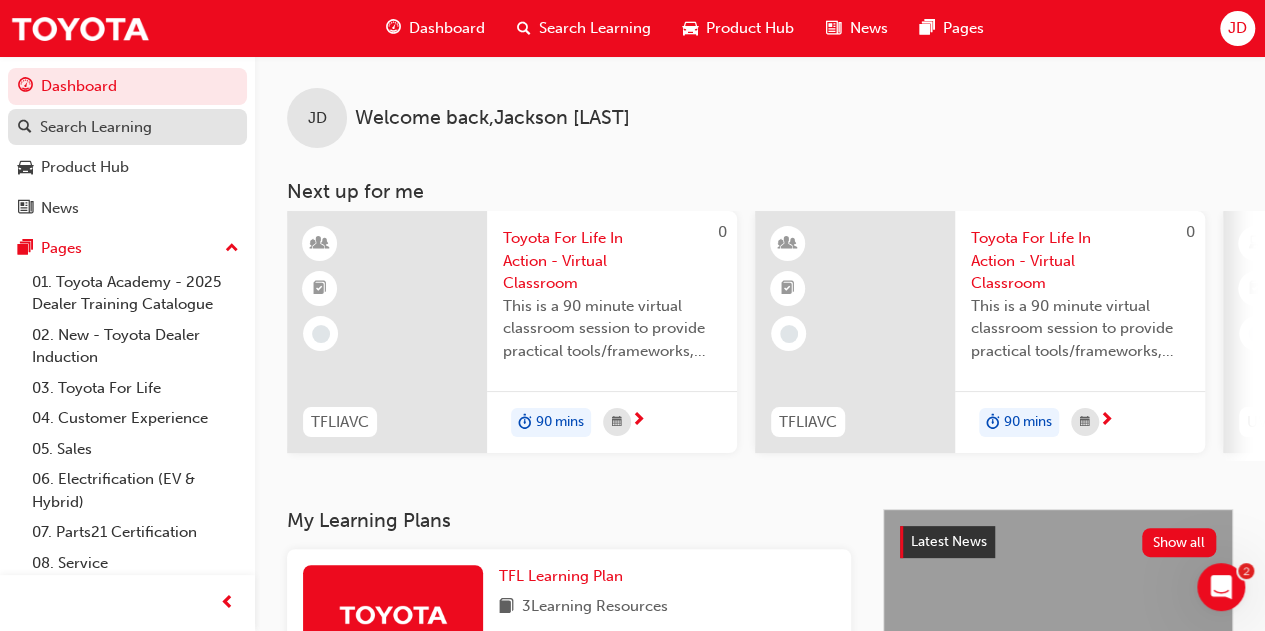 click on "Search Learning" at bounding box center [96, 127] 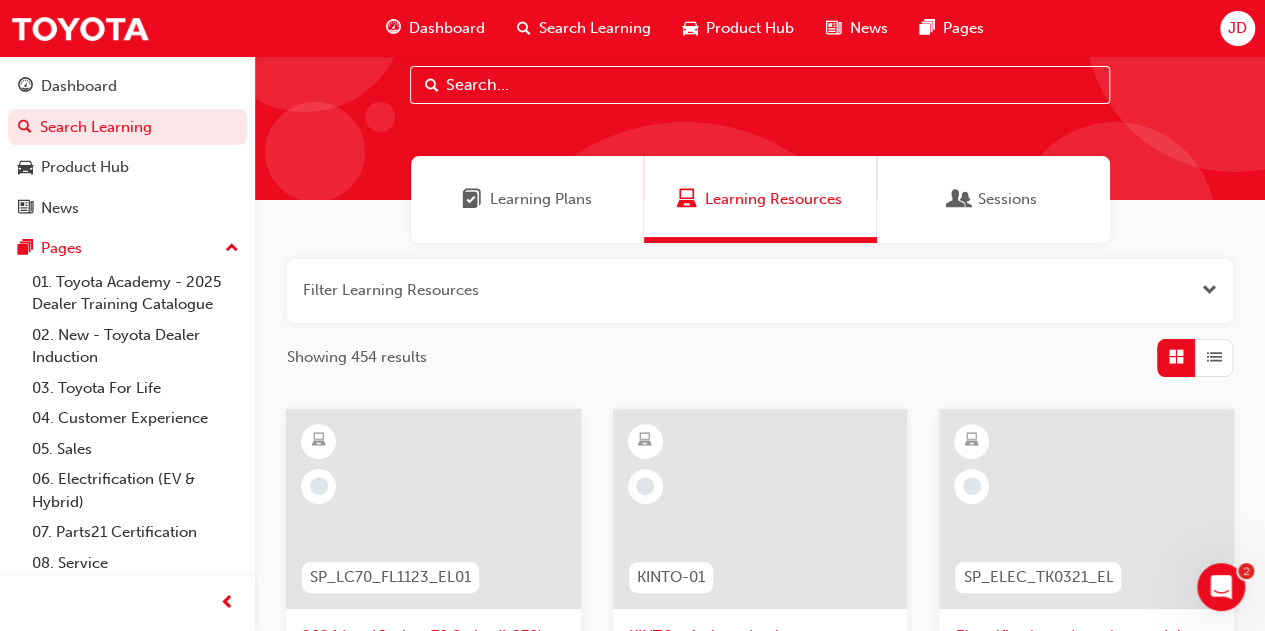 scroll, scrollTop: 100, scrollLeft: 0, axis: vertical 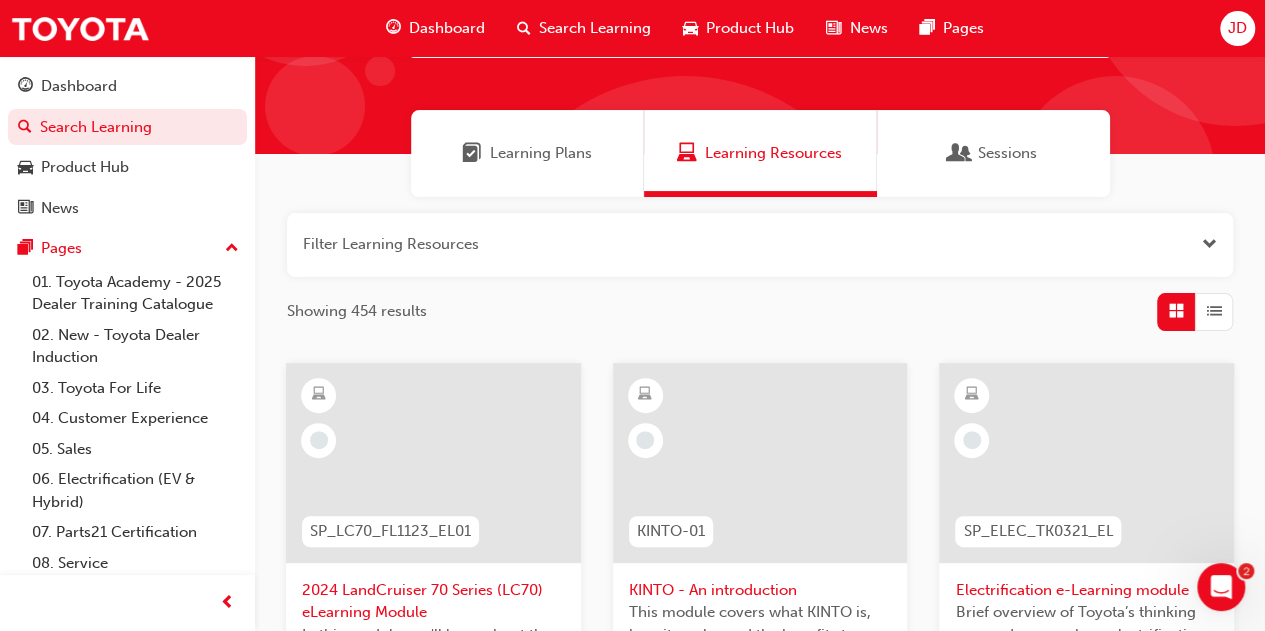click on "Learning Plans" at bounding box center [541, 153] 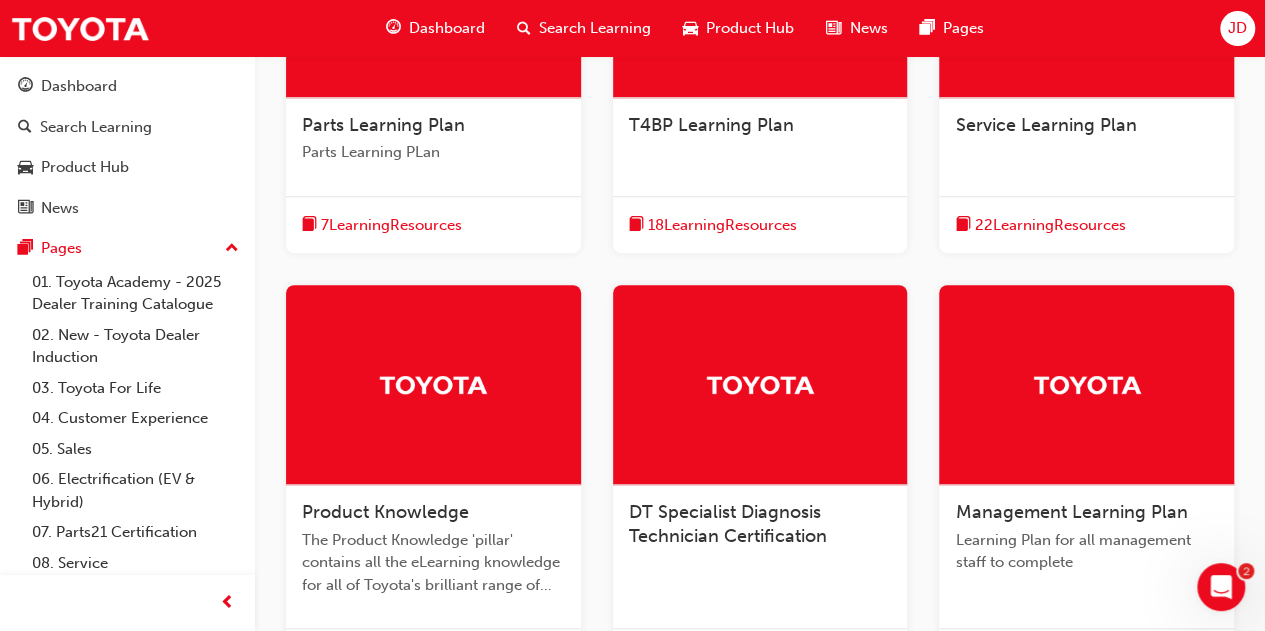 scroll, scrollTop: 0, scrollLeft: 0, axis: both 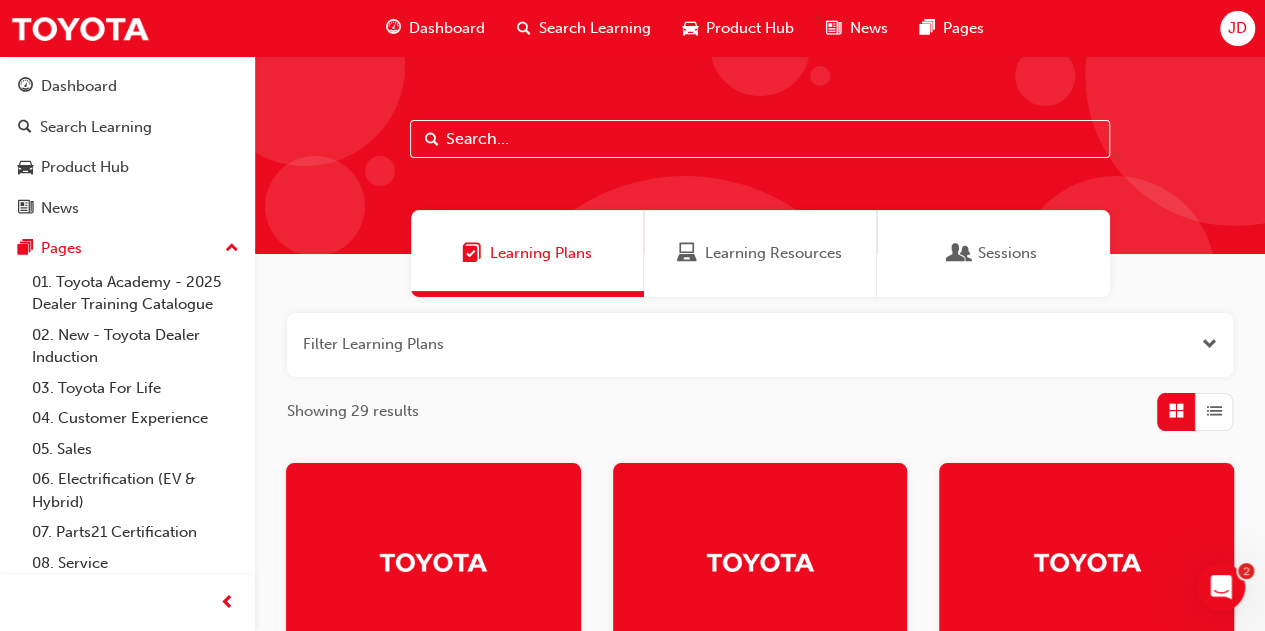 click on "Dashboard" at bounding box center [447, 28] 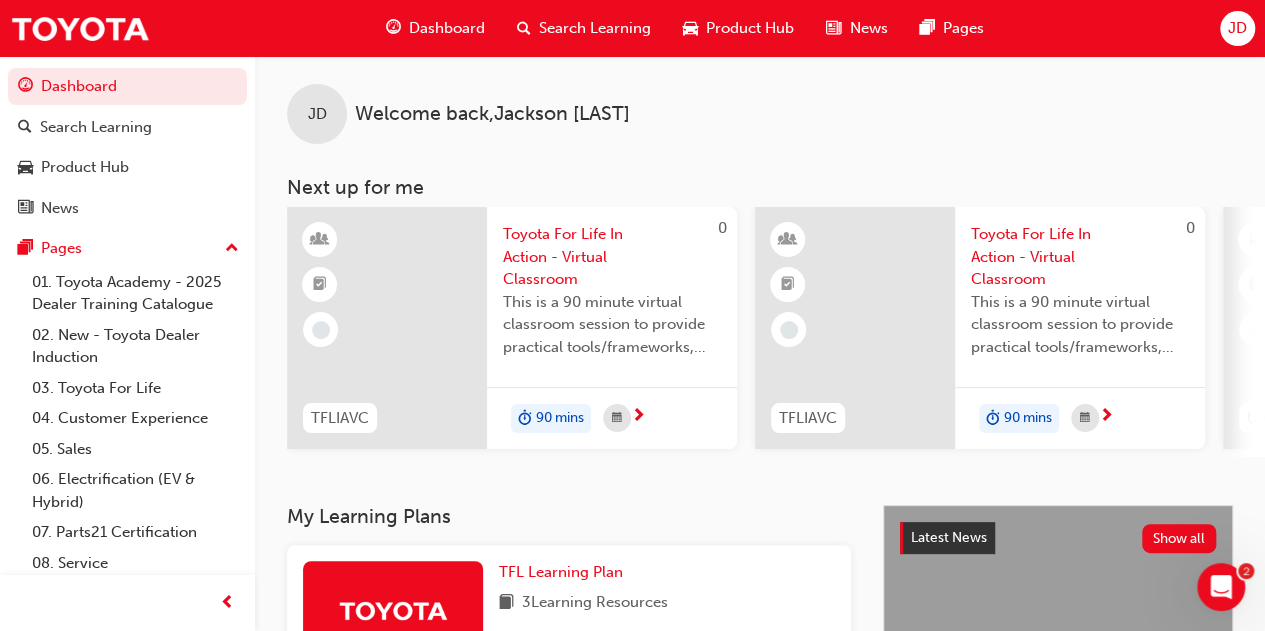 scroll, scrollTop: 0, scrollLeft: 0, axis: both 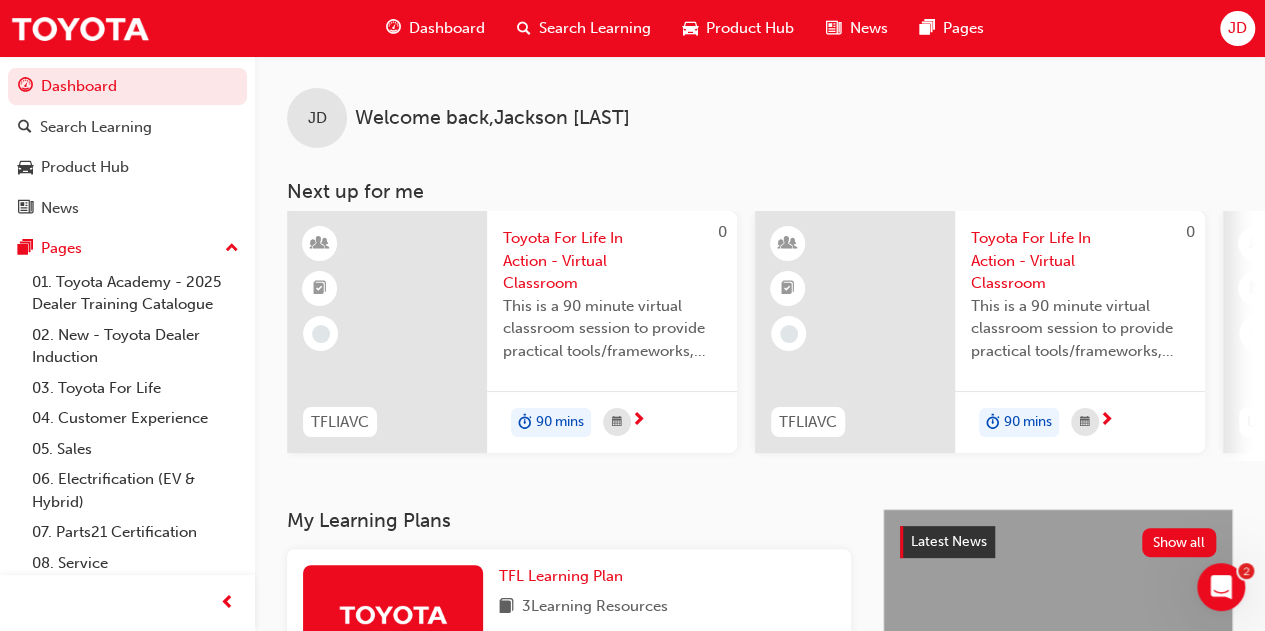 click on "Search Learning" at bounding box center [595, 28] 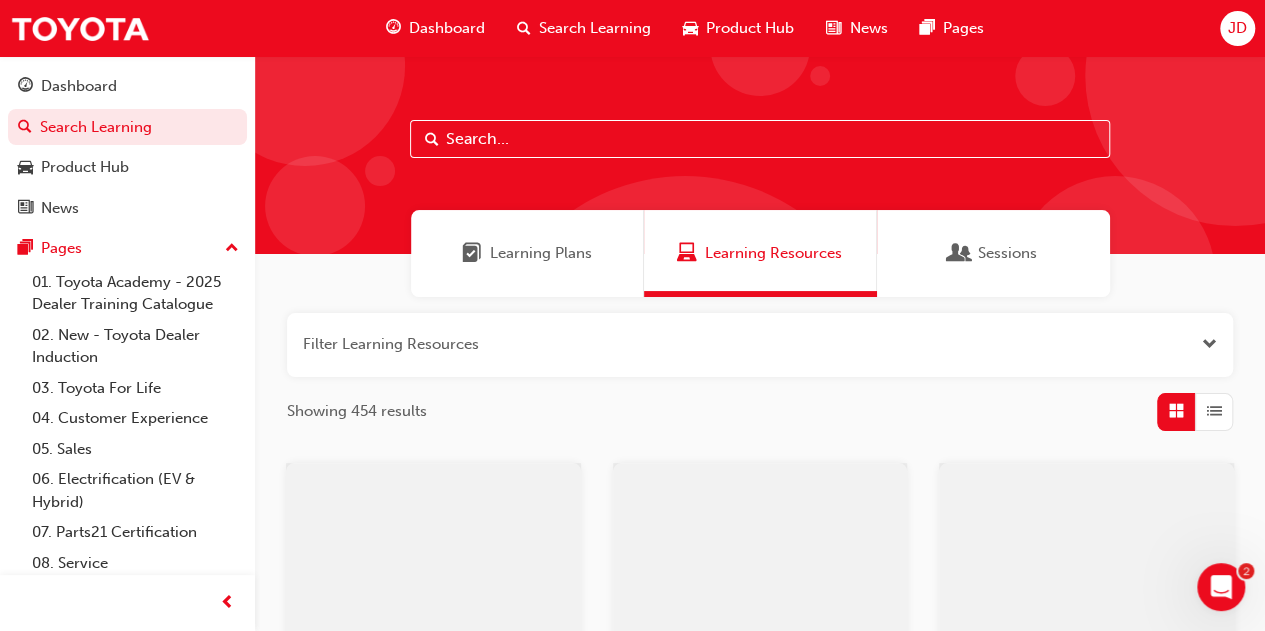 click at bounding box center (760, 139) 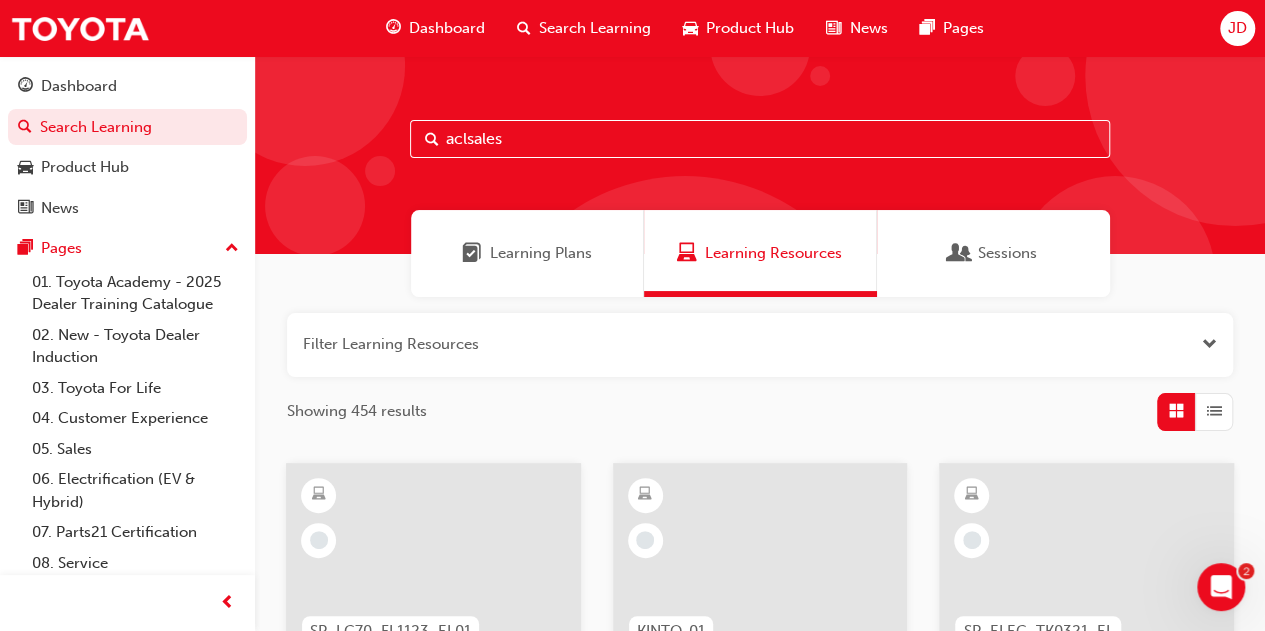 type on "aclsales" 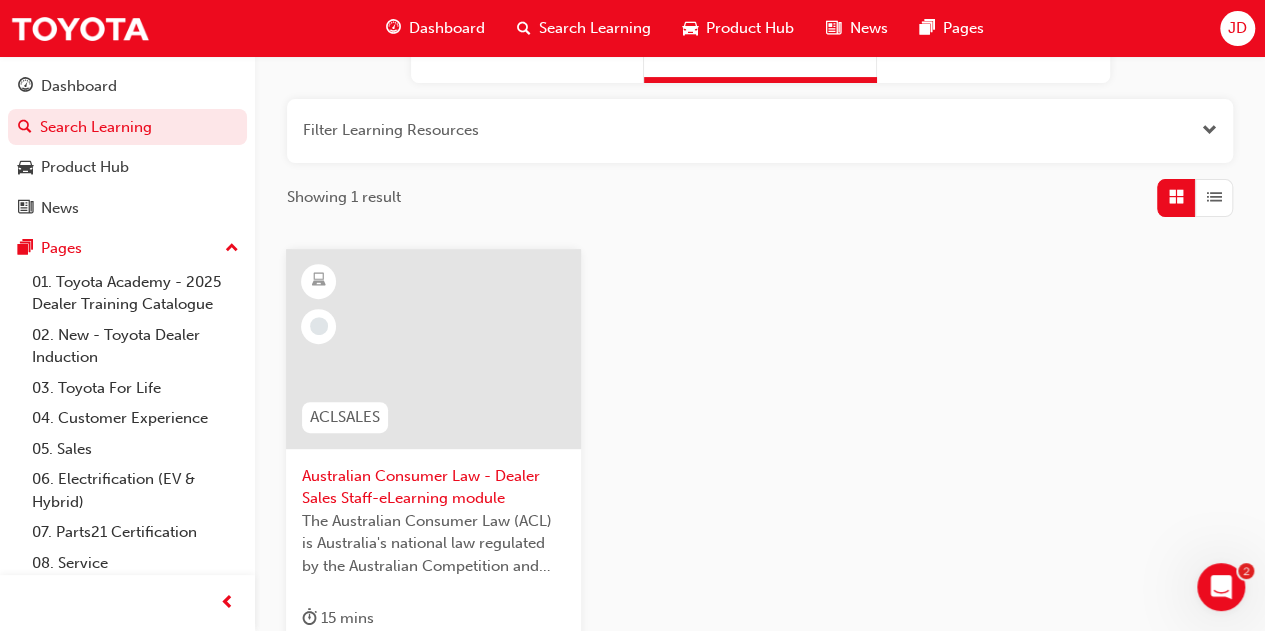 scroll, scrollTop: 300, scrollLeft: 0, axis: vertical 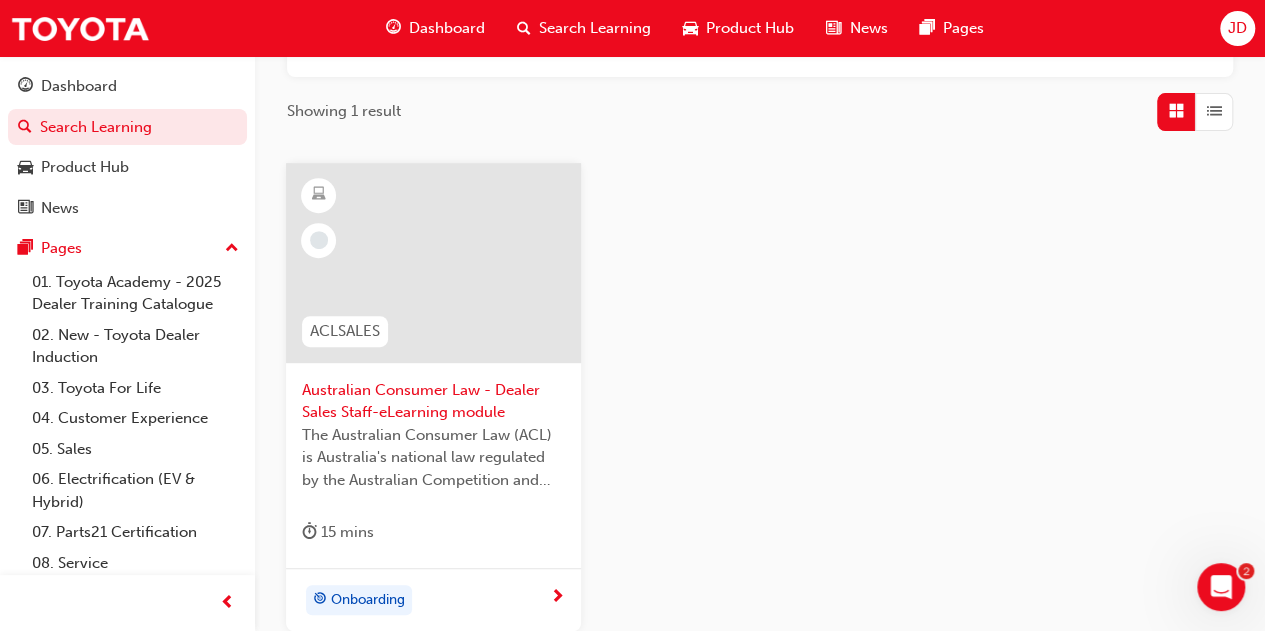click on "Australian Consumer Law - Dealer Sales Staff-eLearning module" at bounding box center (433, 401) 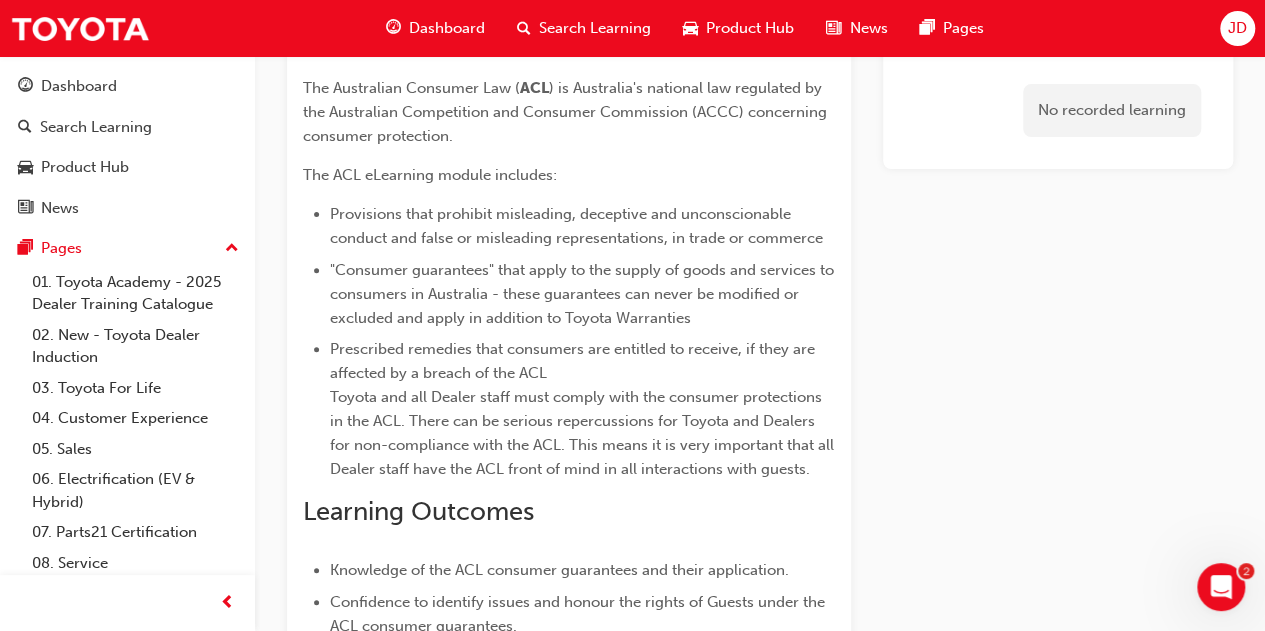 scroll, scrollTop: 41, scrollLeft: 0, axis: vertical 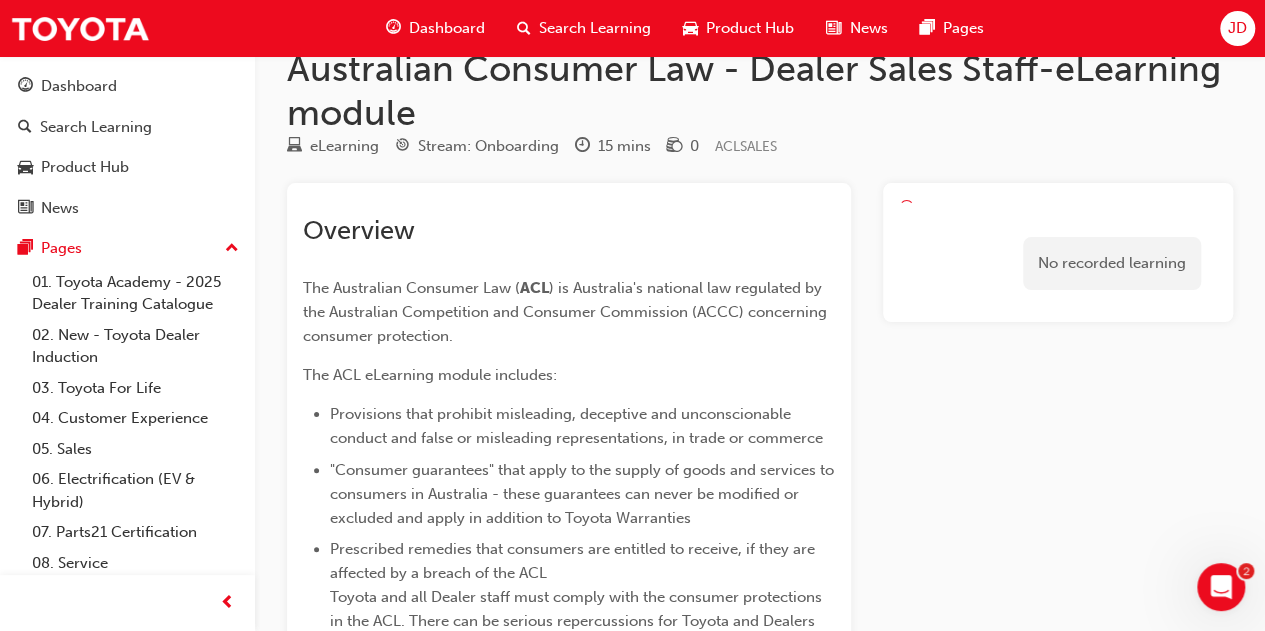 click on "No recorded learning" at bounding box center (1058, 252) 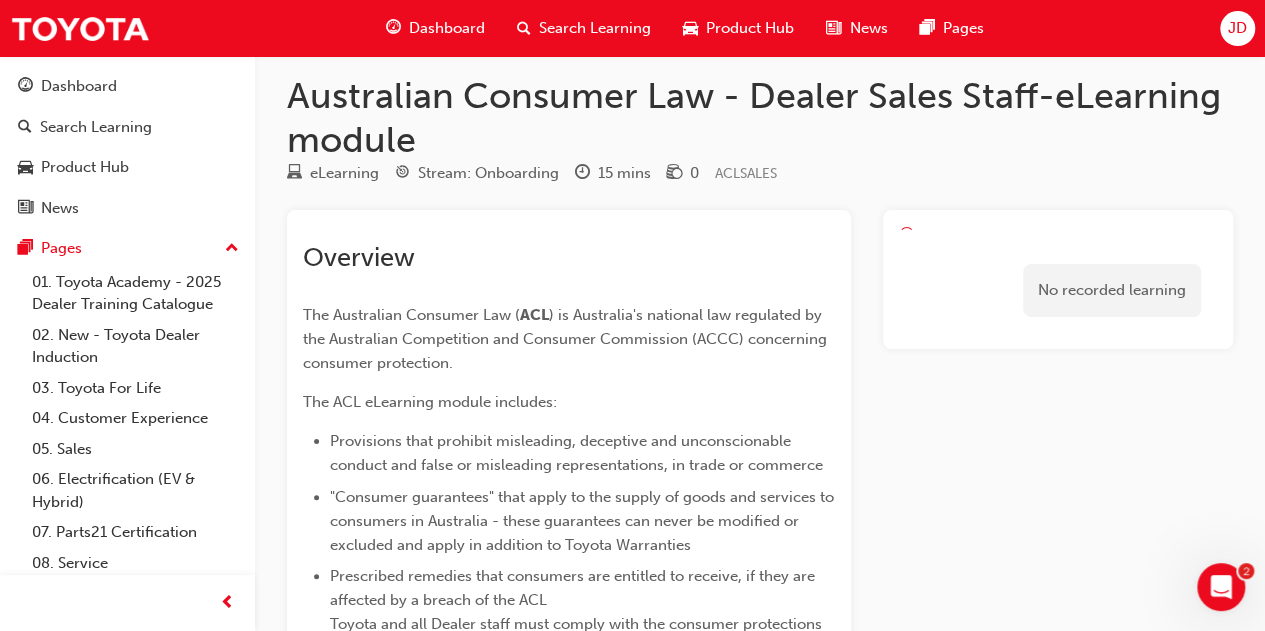 scroll, scrollTop: 0, scrollLeft: 0, axis: both 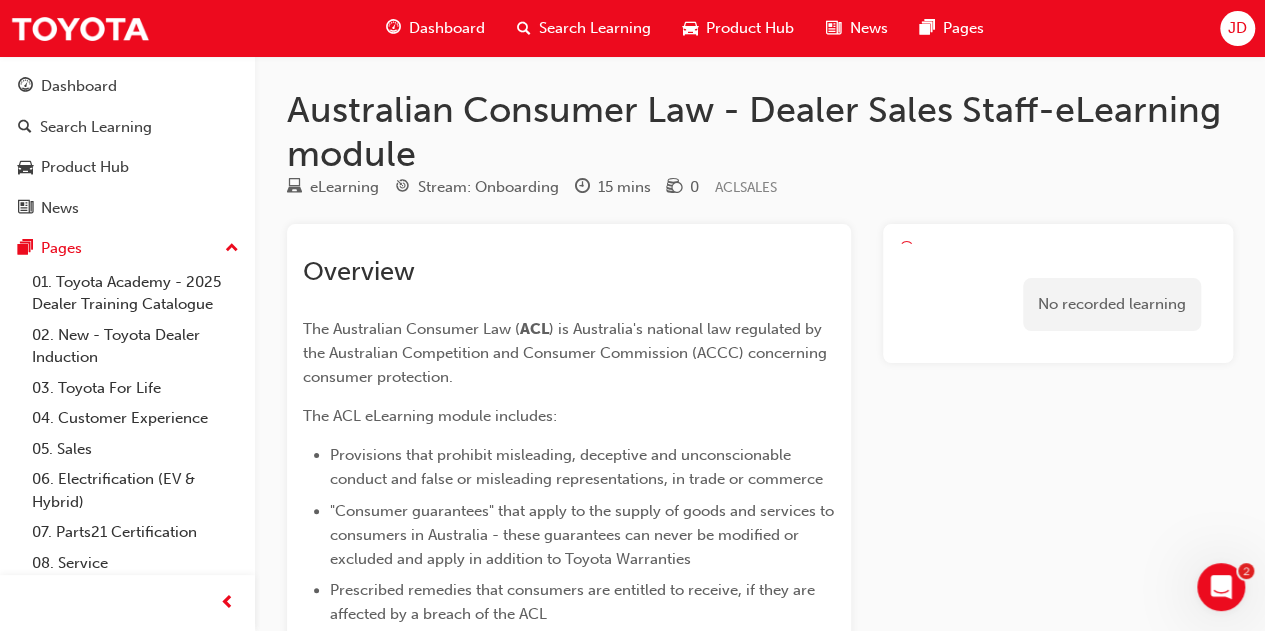 click on "No recorded learning" at bounding box center [1112, 304] 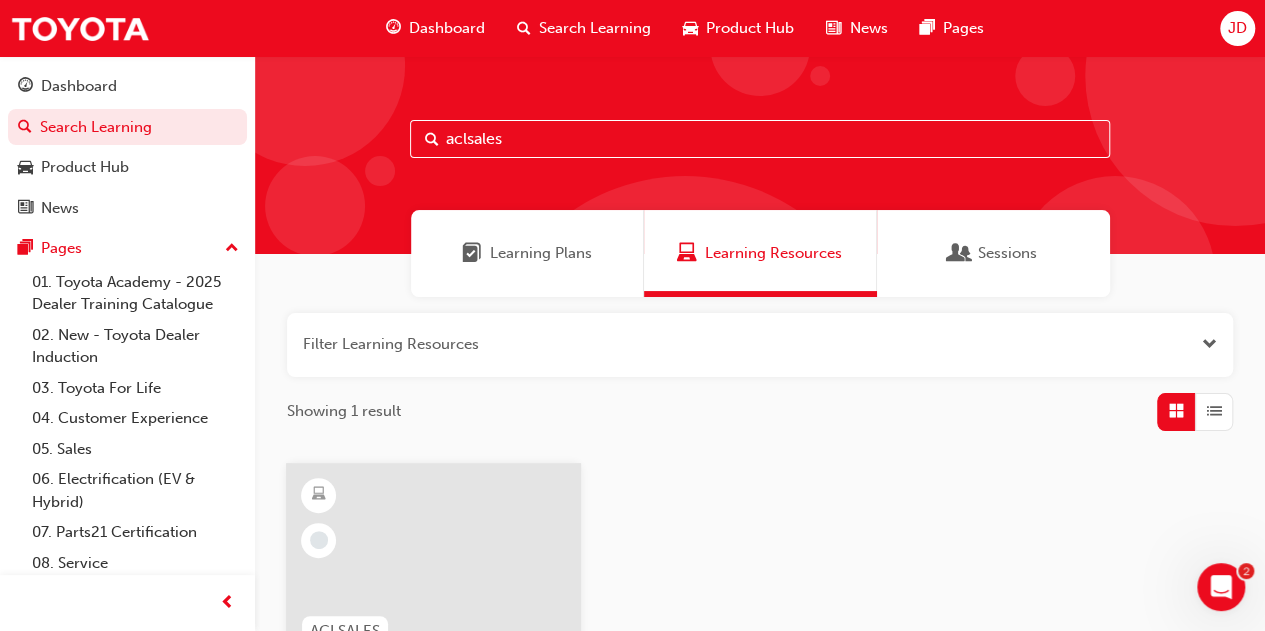 click on "aclsales" at bounding box center (760, 139) 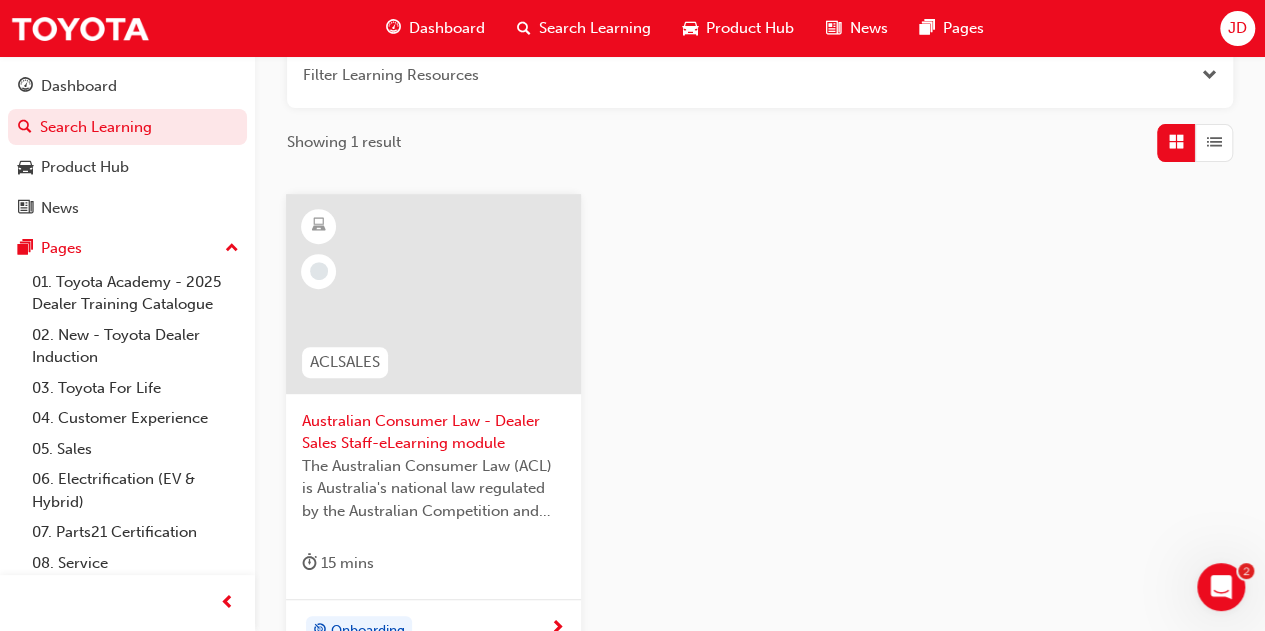 scroll, scrollTop: 492, scrollLeft: 0, axis: vertical 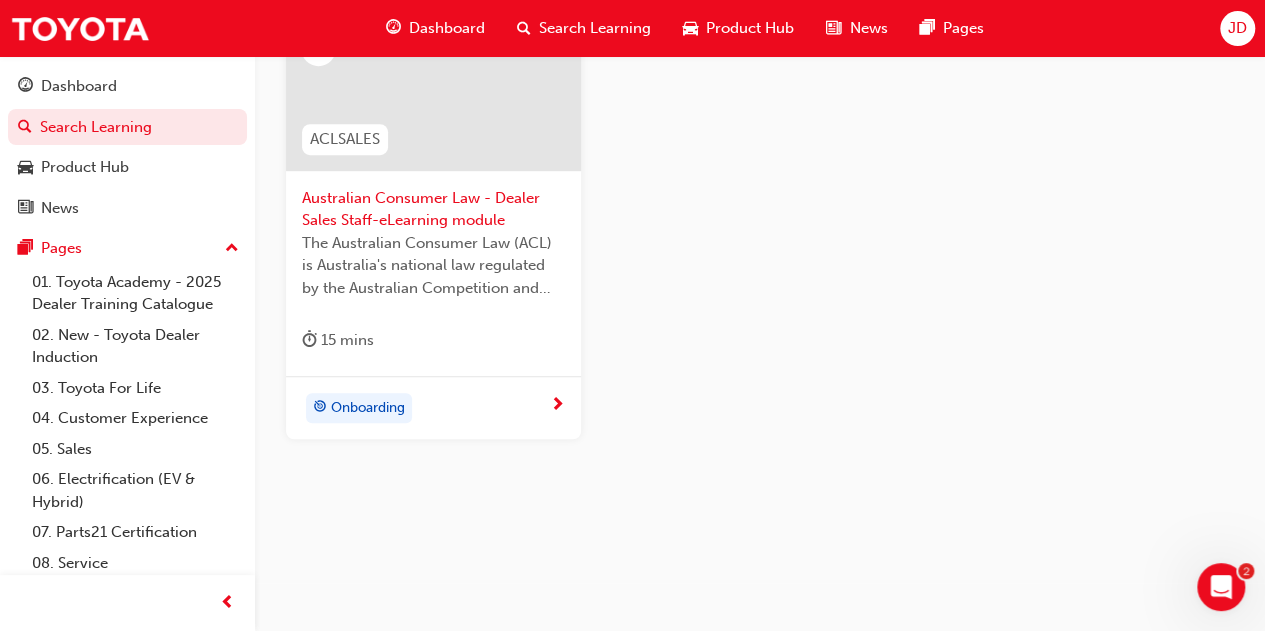 click at bounding box center (557, 406) 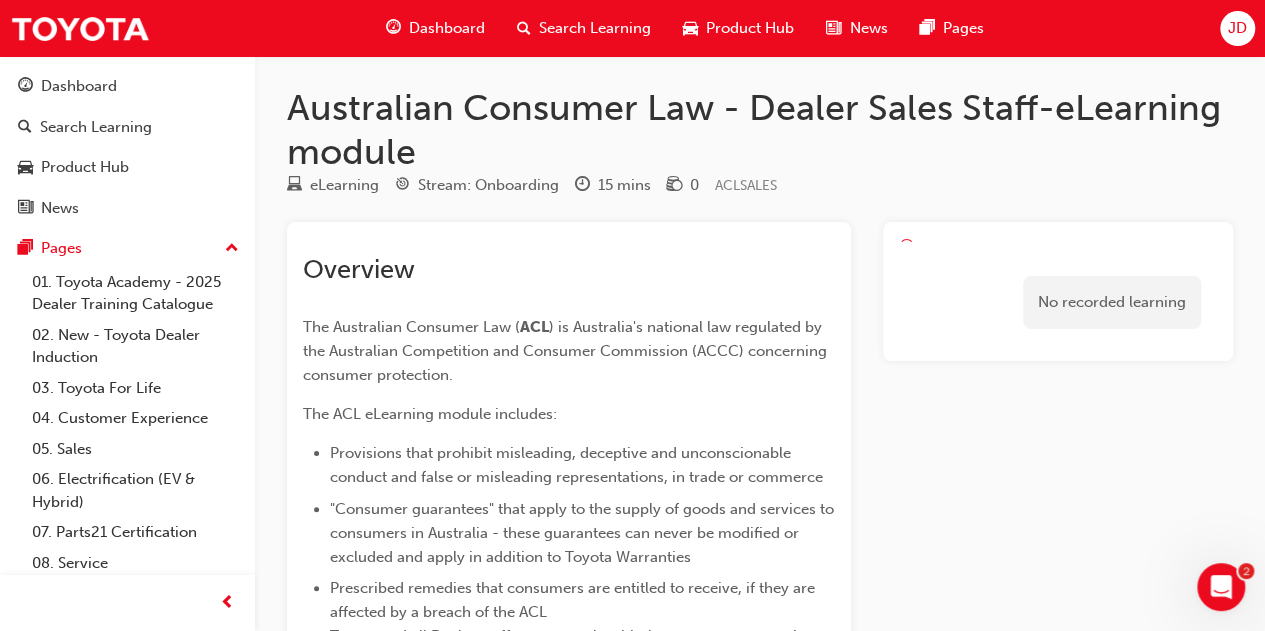 scroll, scrollTop: 0, scrollLeft: 0, axis: both 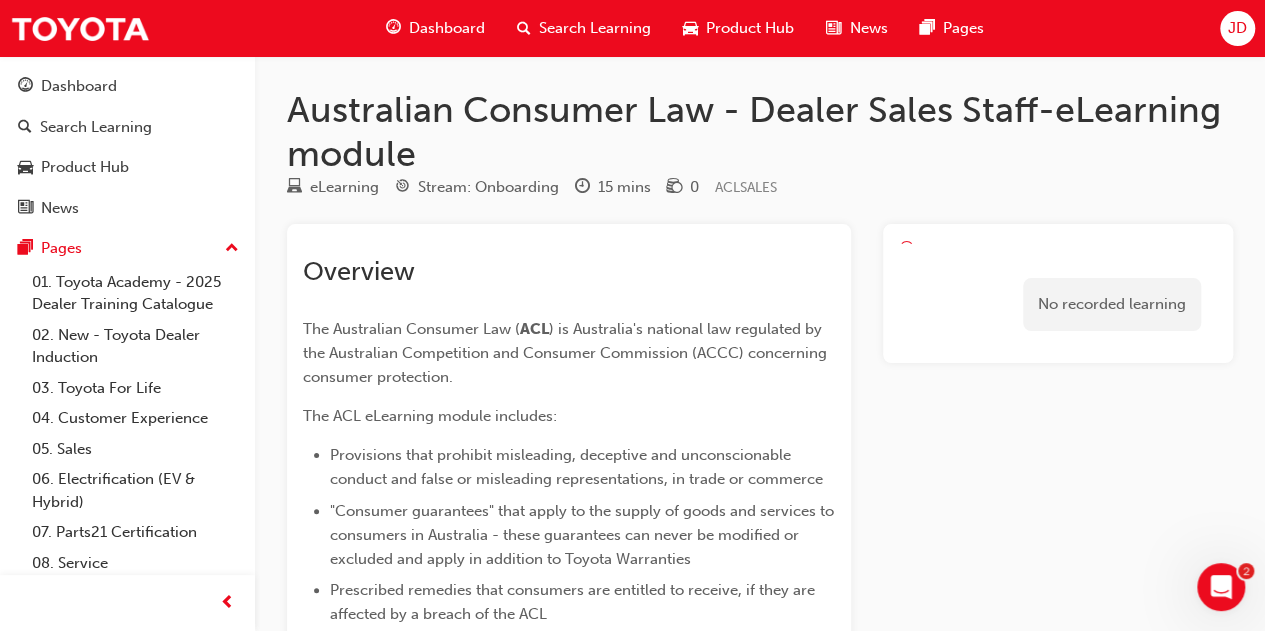 click on "Search Learning" at bounding box center [584, 28] 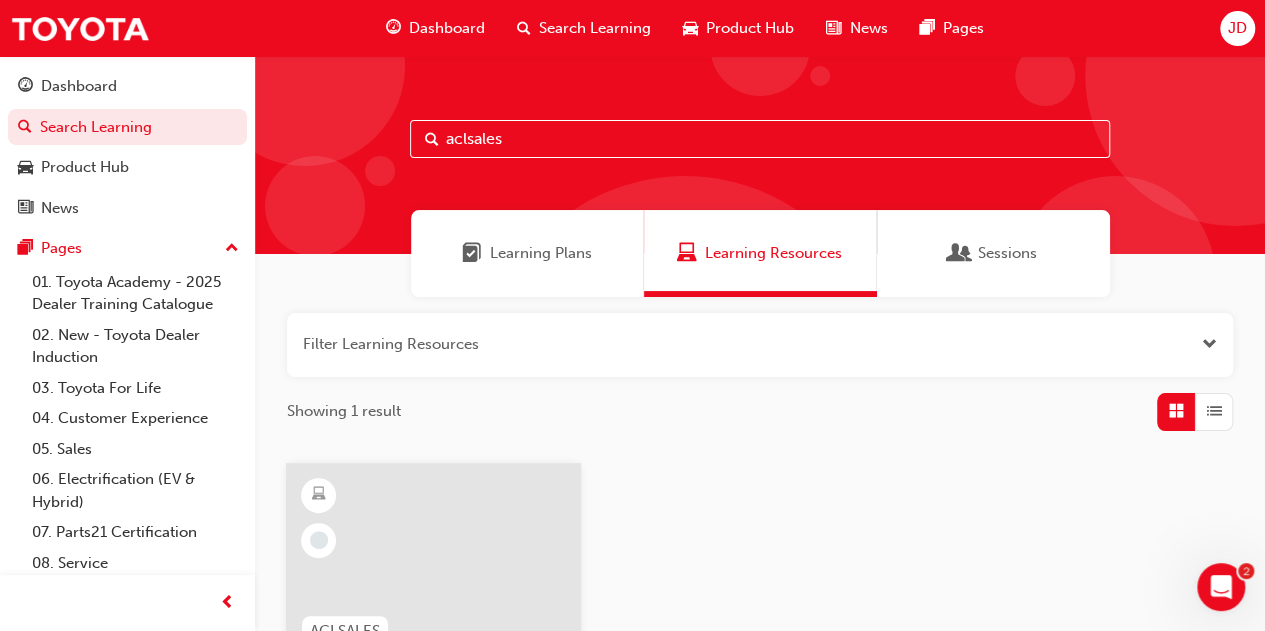 drag, startPoint x: 565, startPoint y: 140, endPoint x: 544, endPoint y: 140, distance: 21 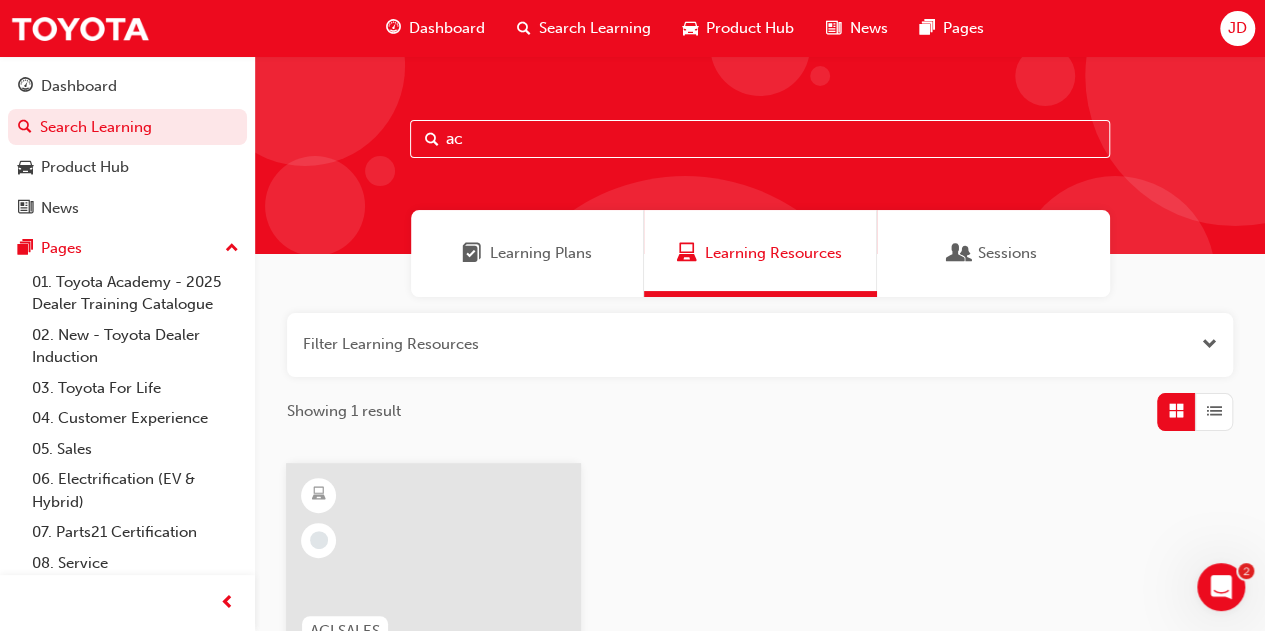 type on "a" 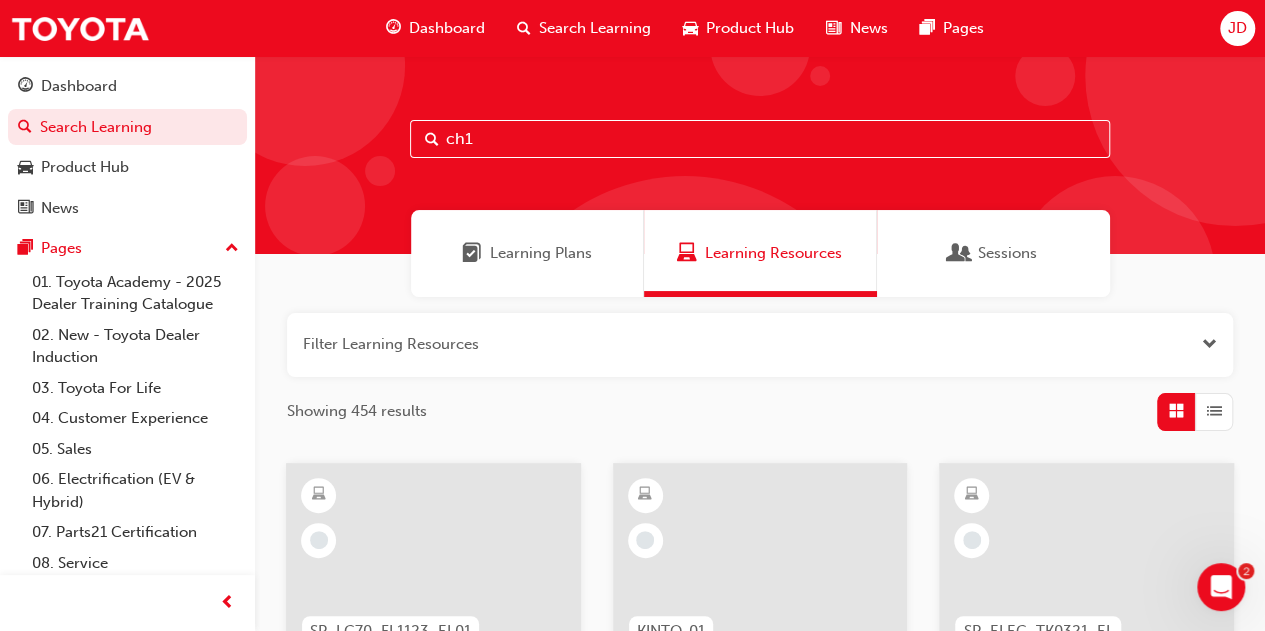 type on "ch1" 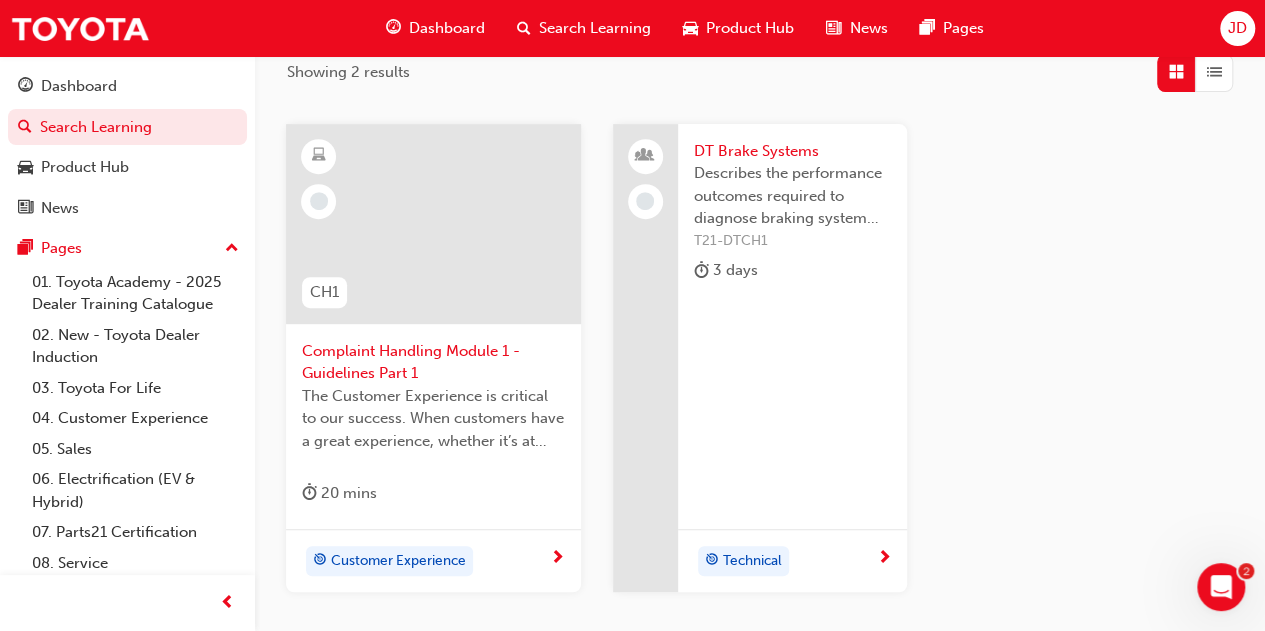 scroll, scrollTop: 400, scrollLeft: 0, axis: vertical 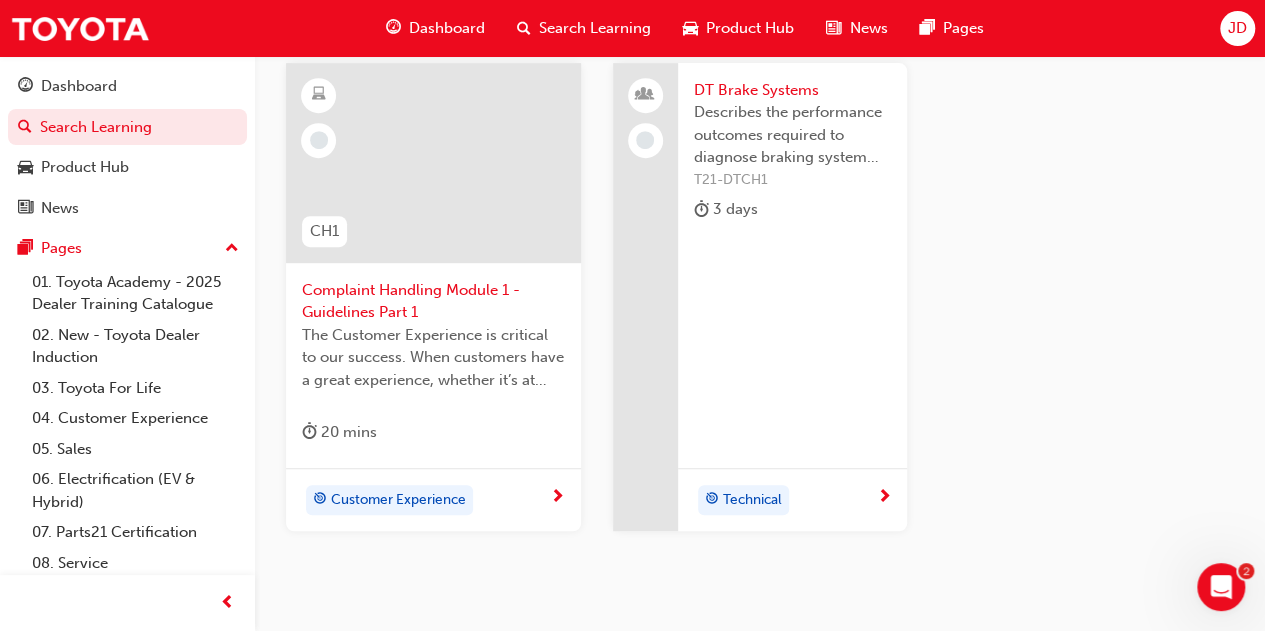 click on "Complaint Handling Module 1 - Guidelines Part 1" at bounding box center (433, 301) 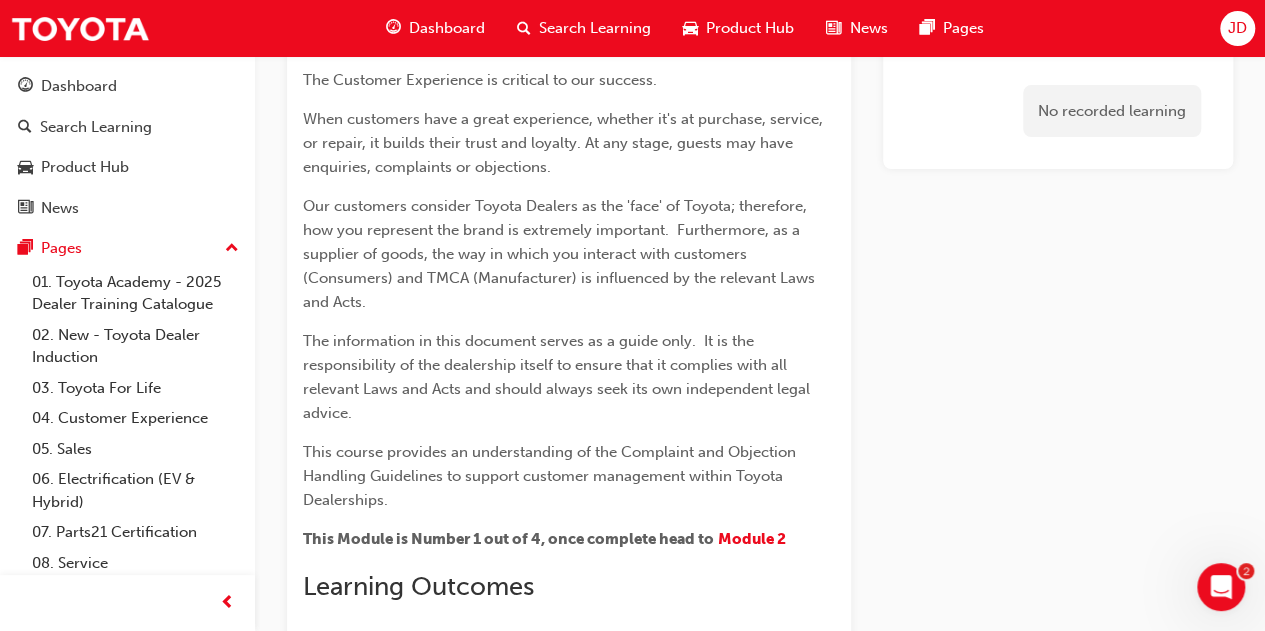 scroll, scrollTop: 0, scrollLeft: 0, axis: both 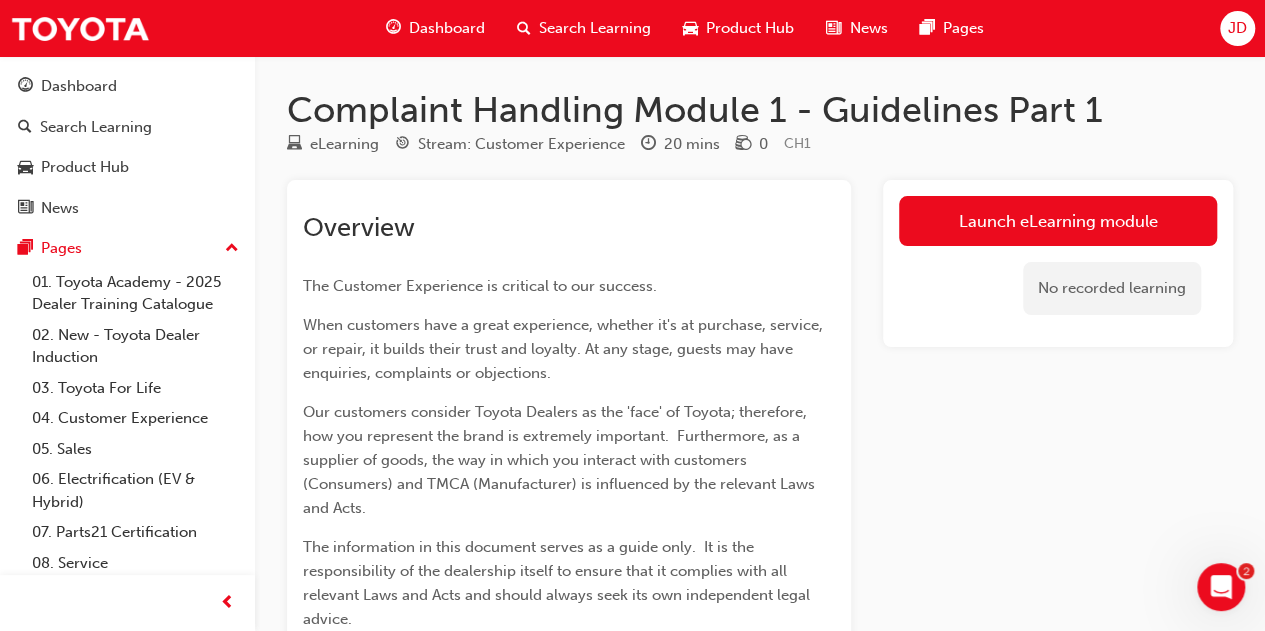 click at bounding box center (524, 28) 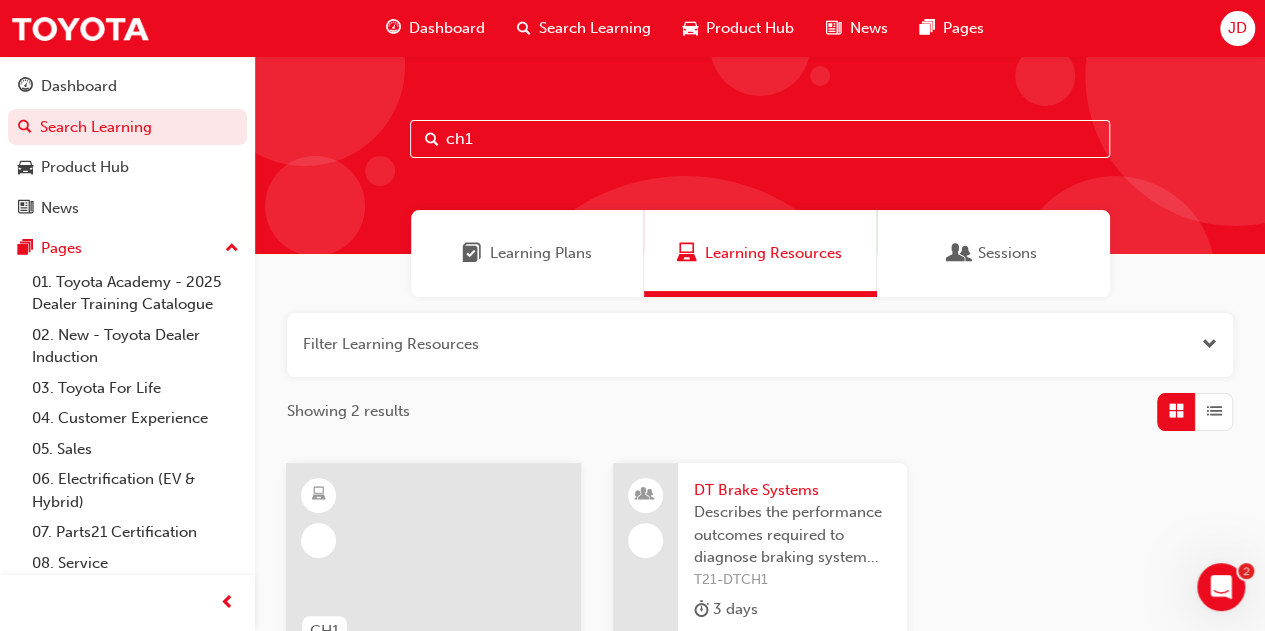 drag, startPoint x: 529, startPoint y: 147, endPoint x: 445, endPoint y: 152, distance: 84.14868 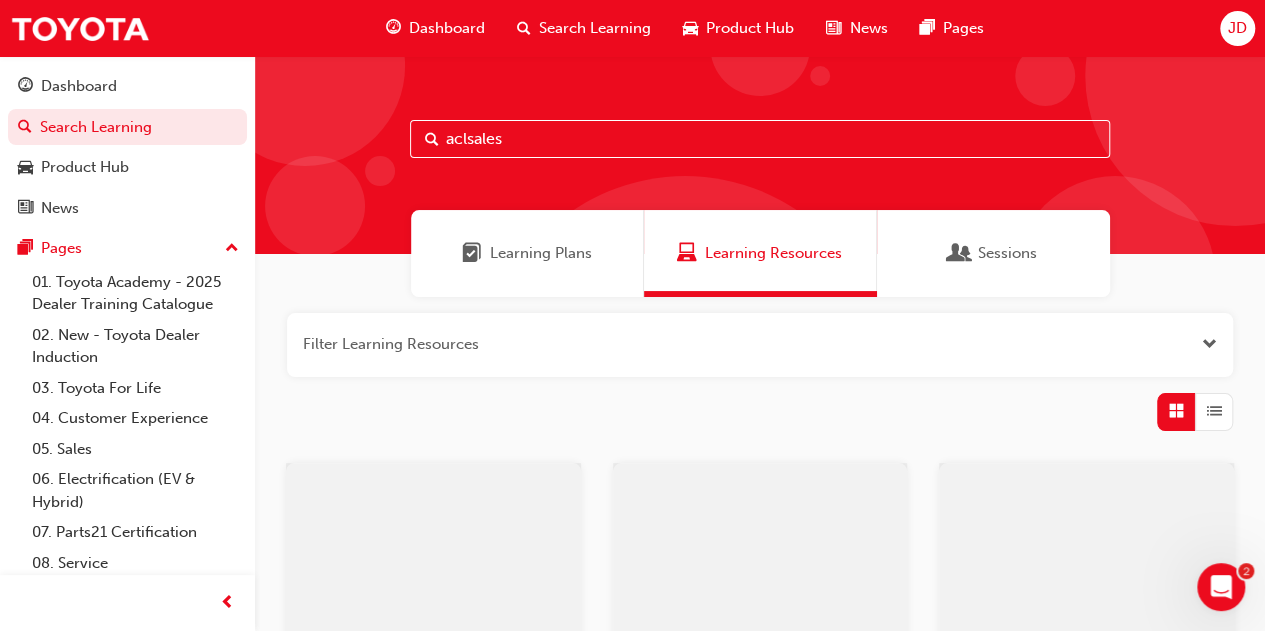 type on "aclsales" 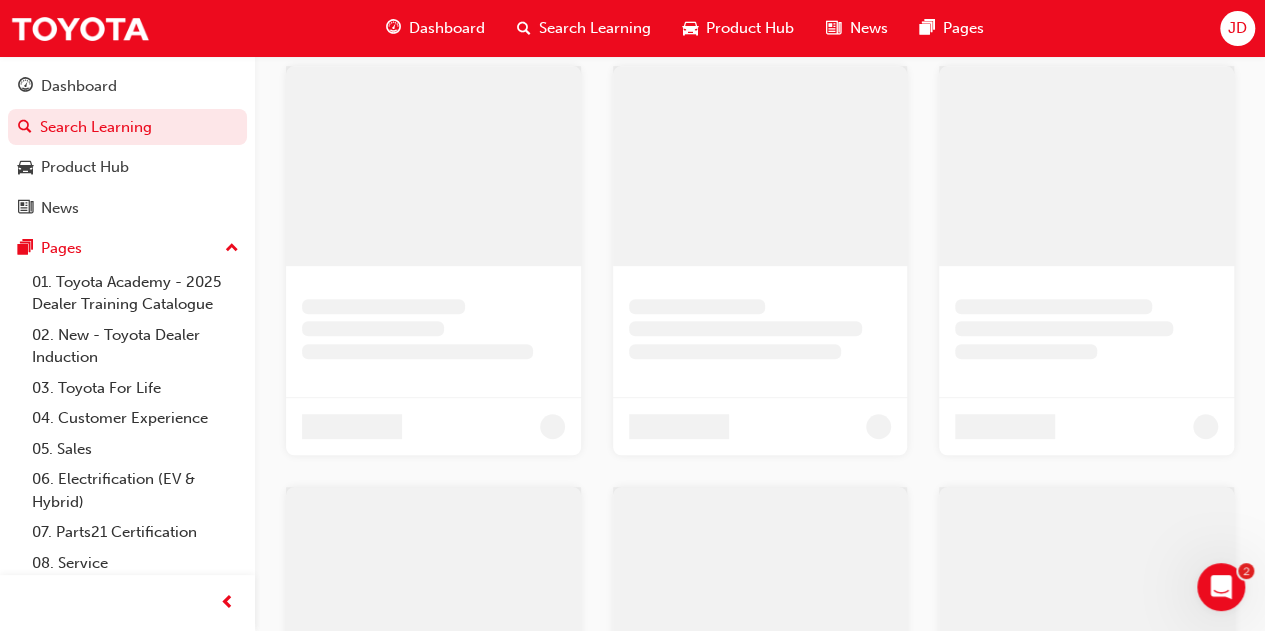 scroll, scrollTop: 400, scrollLeft: 0, axis: vertical 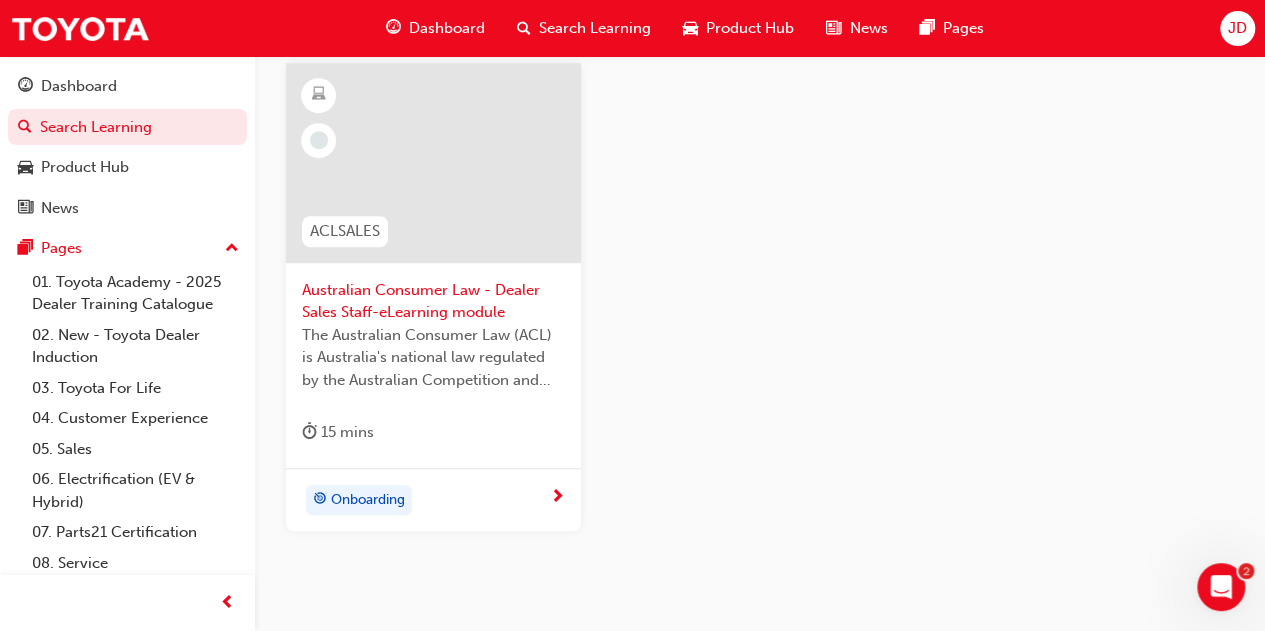 click on "Onboarding" at bounding box center (426, 500) 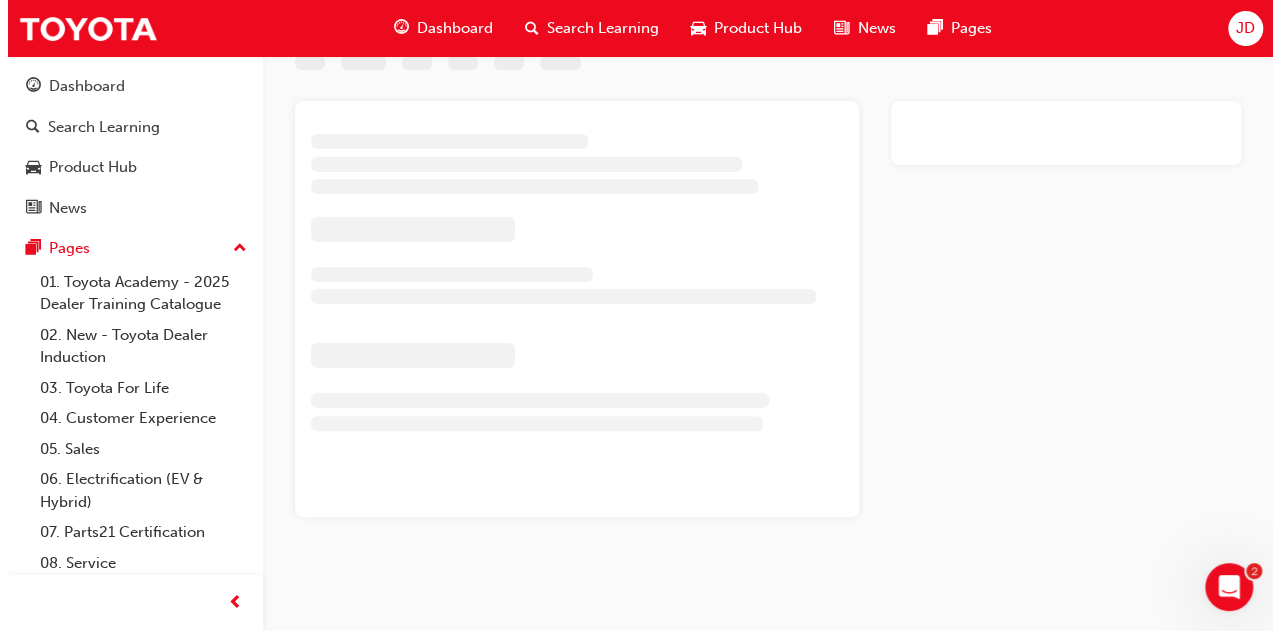 scroll, scrollTop: 0, scrollLeft: 0, axis: both 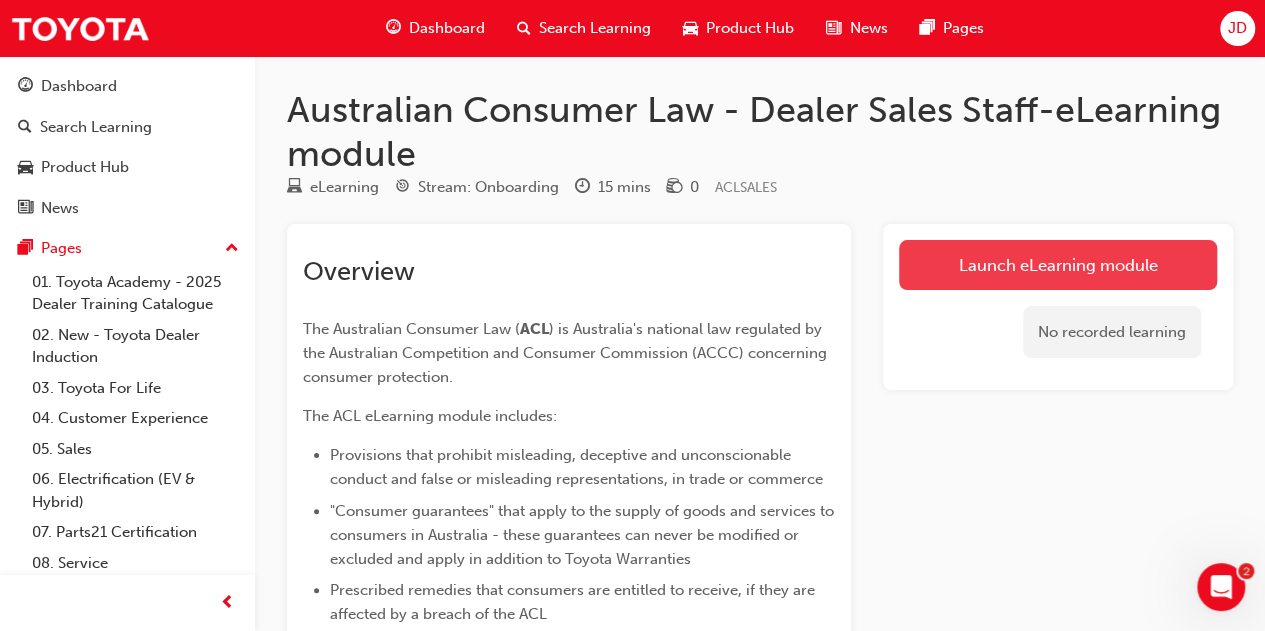 click on "Launch eLearning module" at bounding box center (1058, 265) 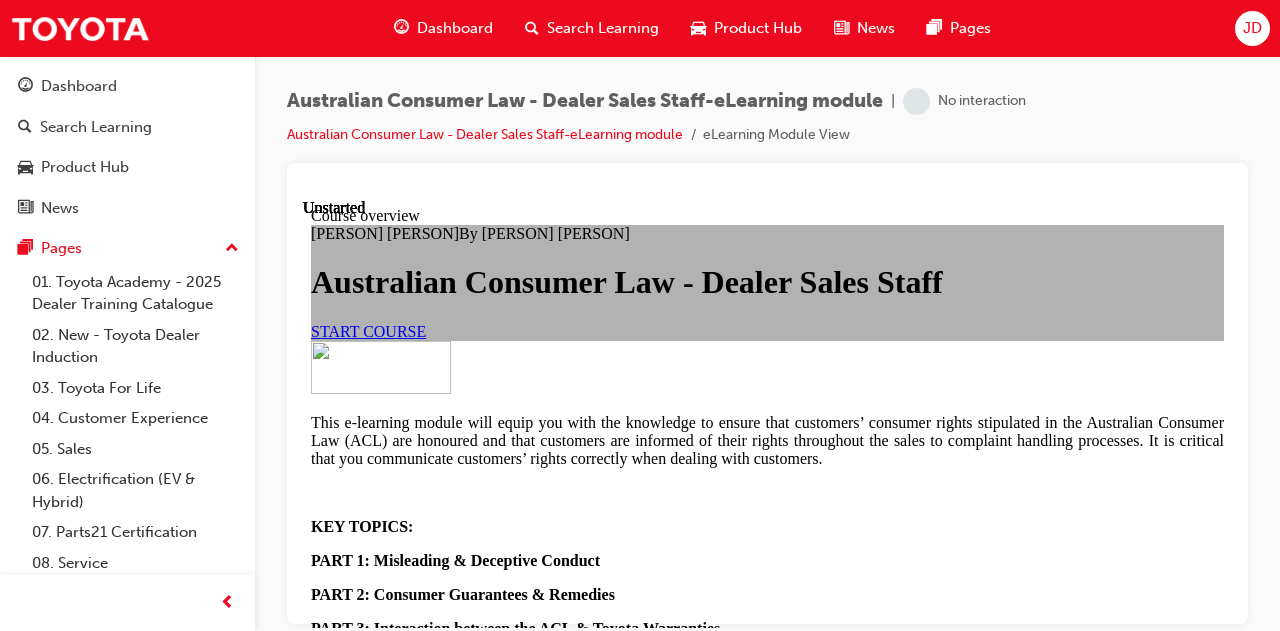 scroll, scrollTop: 0, scrollLeft: 0, axis: both 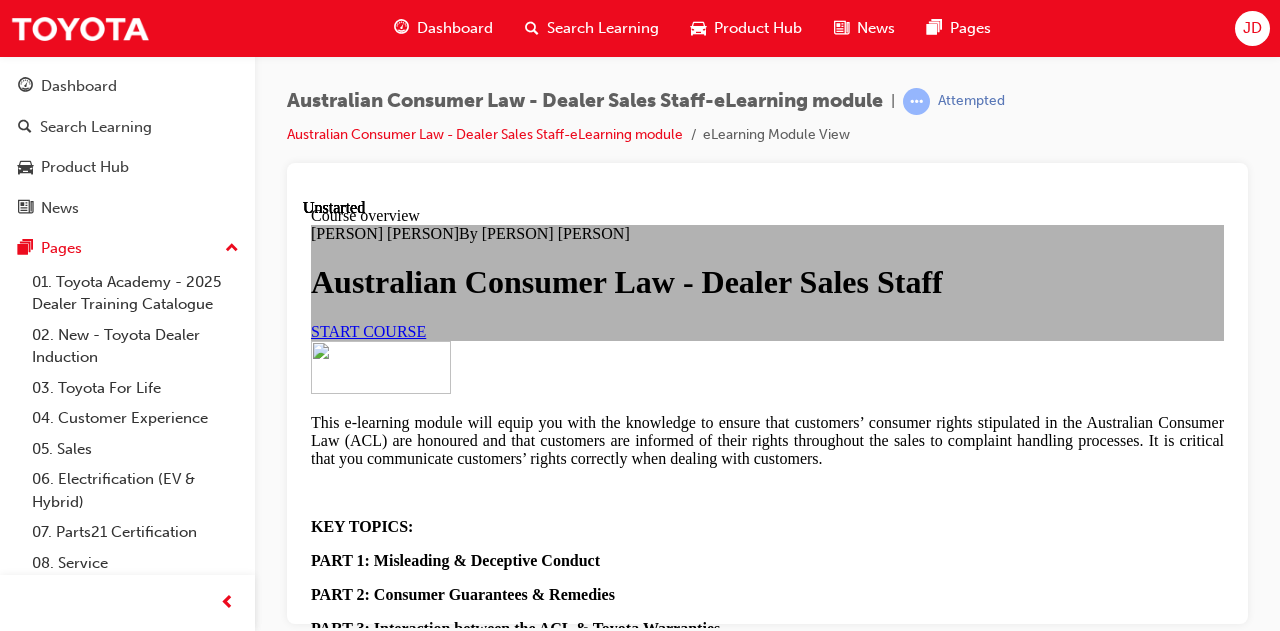 click on "START COURSE" at bounding box center (368, 330) 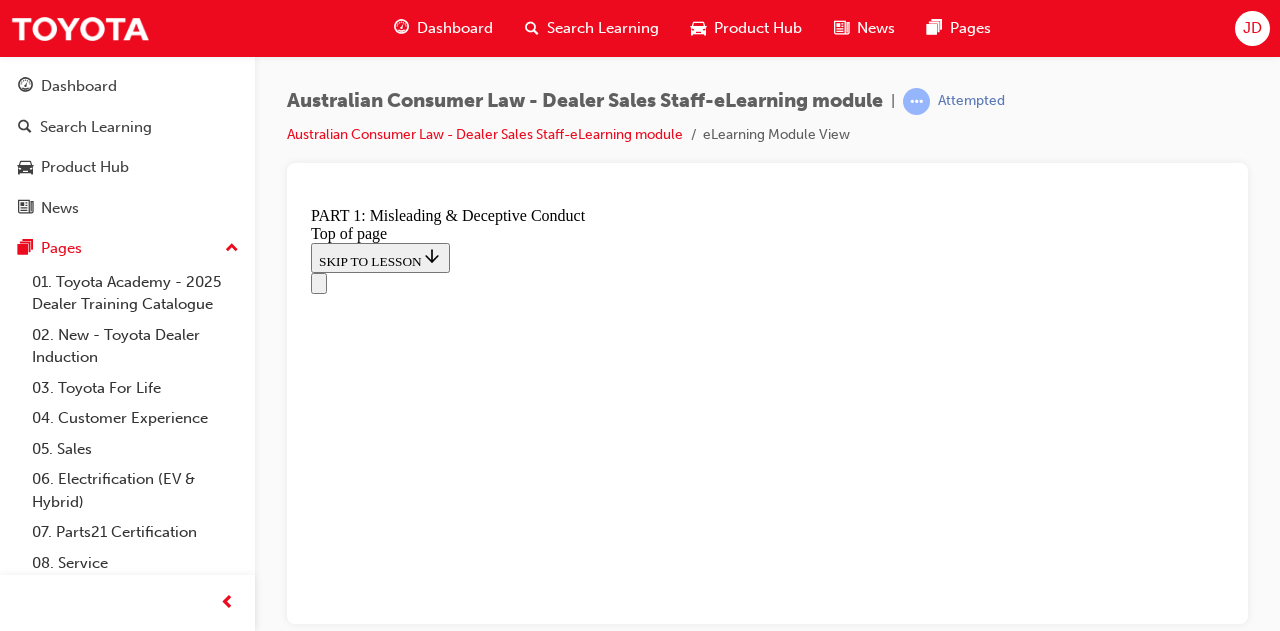 scroll, scrollTop: 1402, scrollLeft: 0, axis: vertical 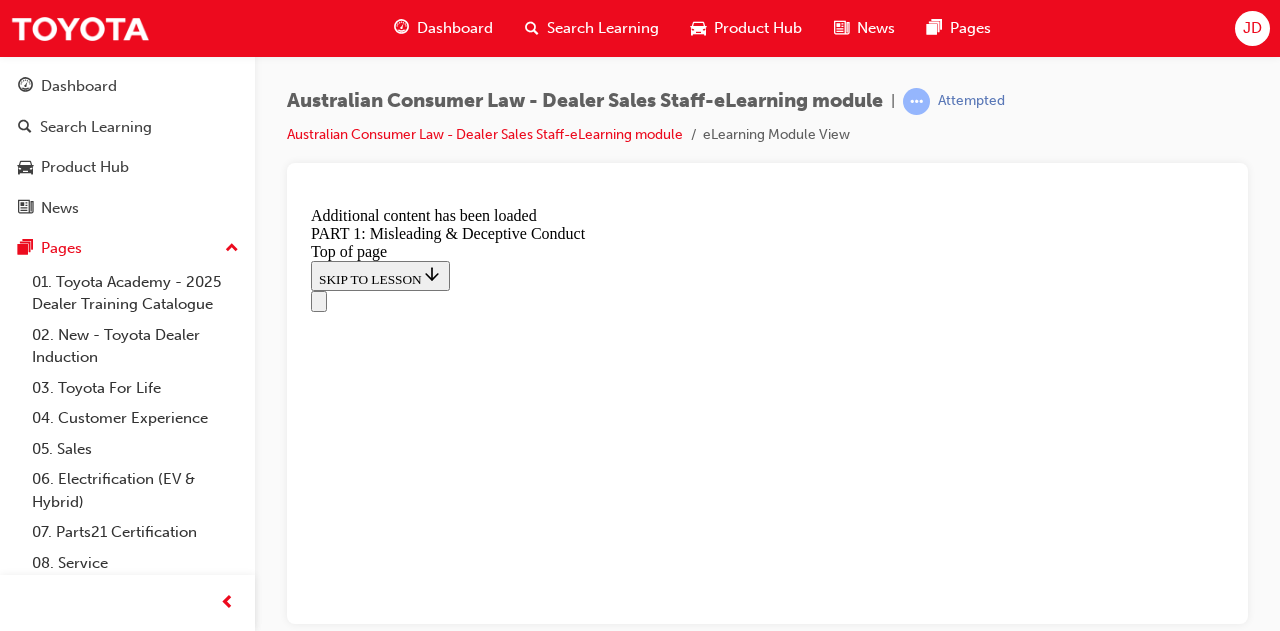 click at bounding box center [335, 9695] 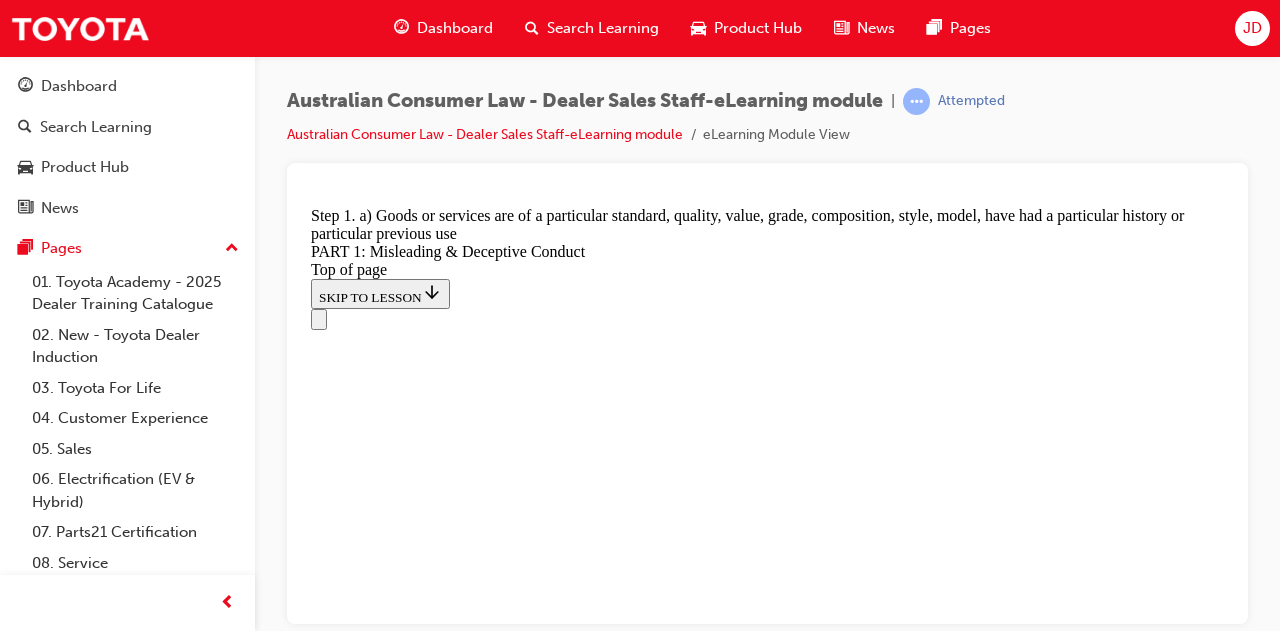 scroll, scrollTop: 2353, scrollLeft: 0, axis: vertical 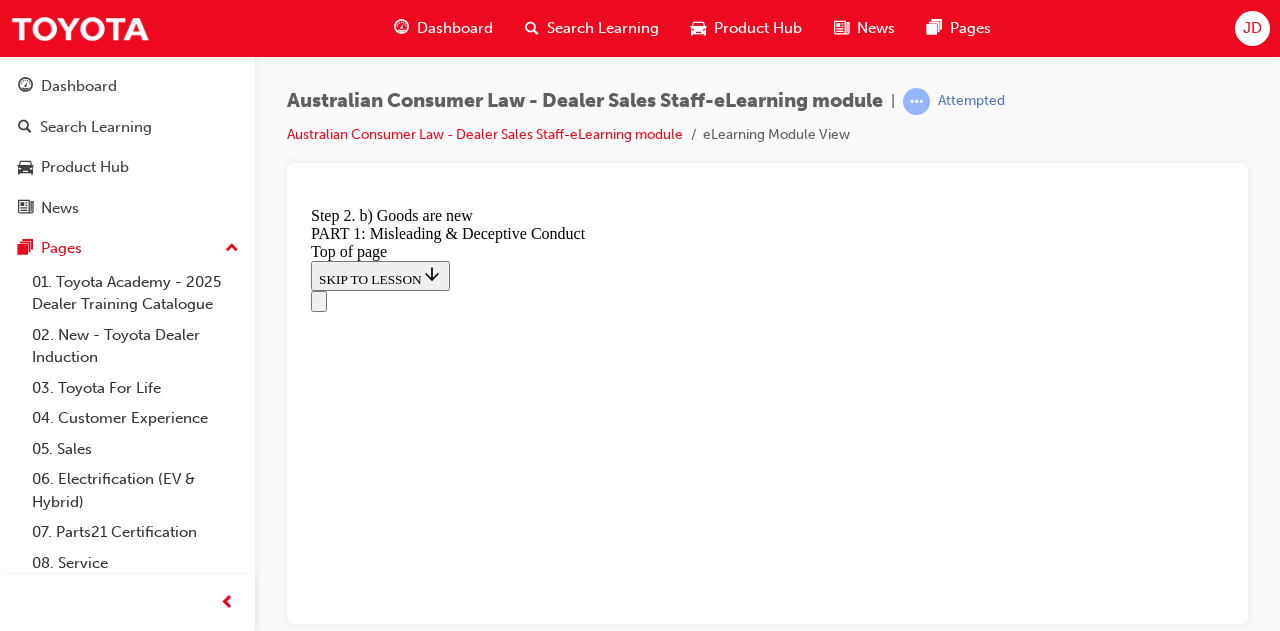 click on "3" at bounding box center (362, 10549) 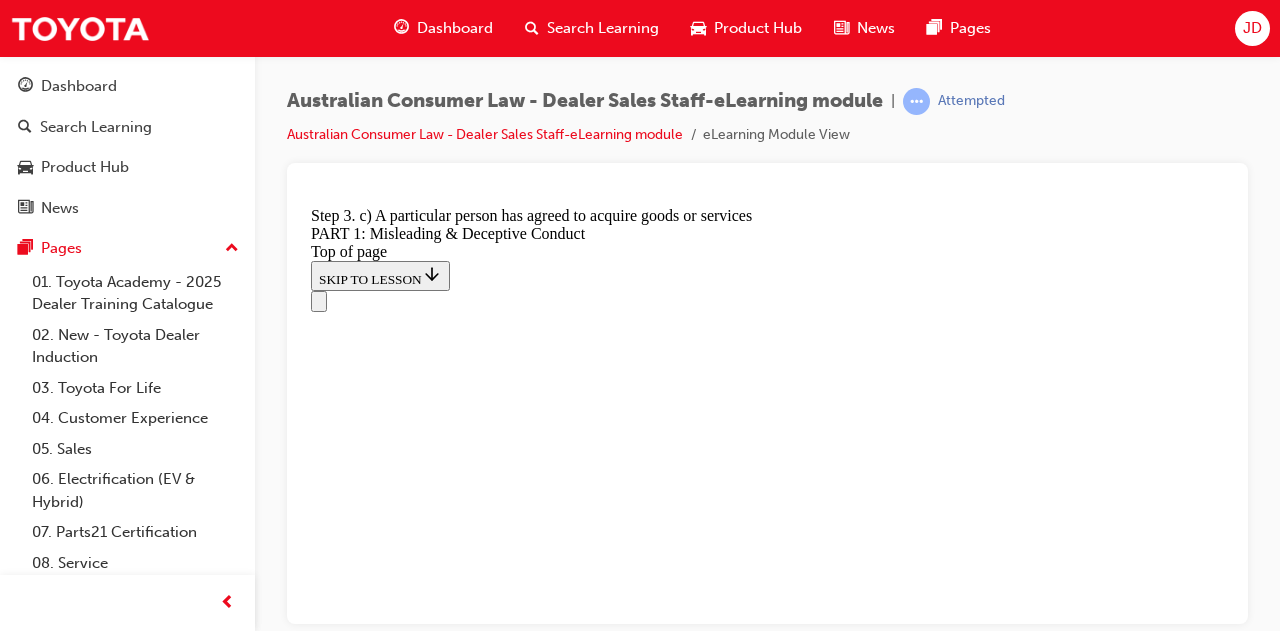 scroll, scrollTop: 2353, scrollLeft: 0, axis: vertical 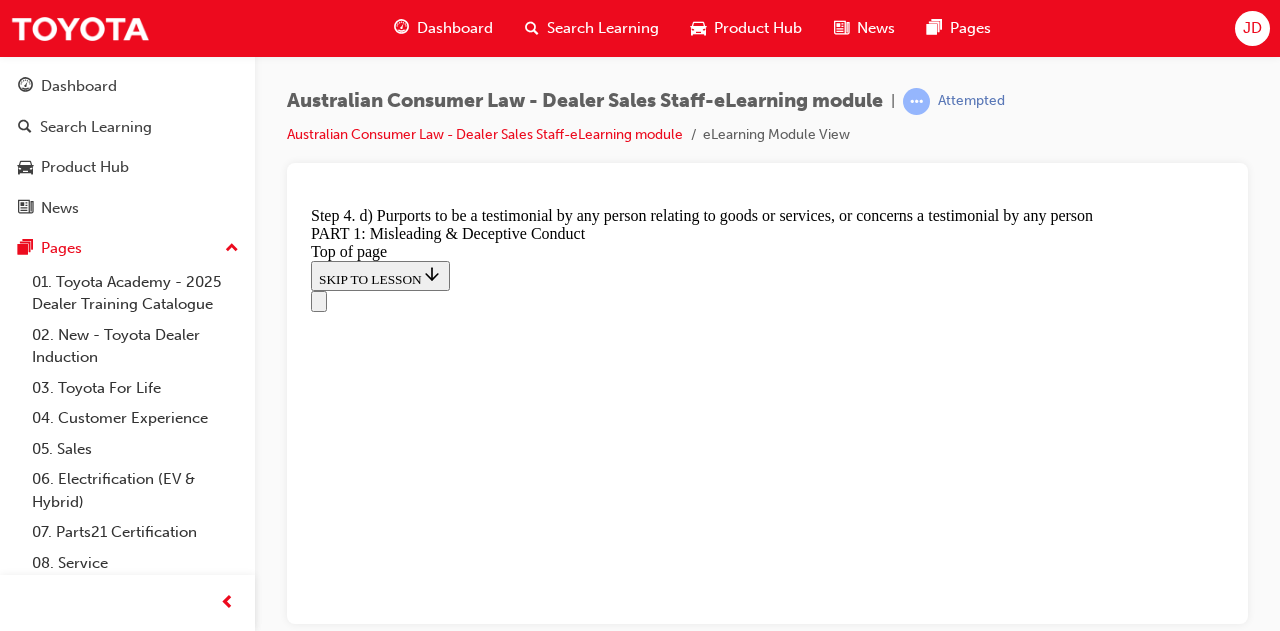 click on "5" at bounding box center (362, 11391) 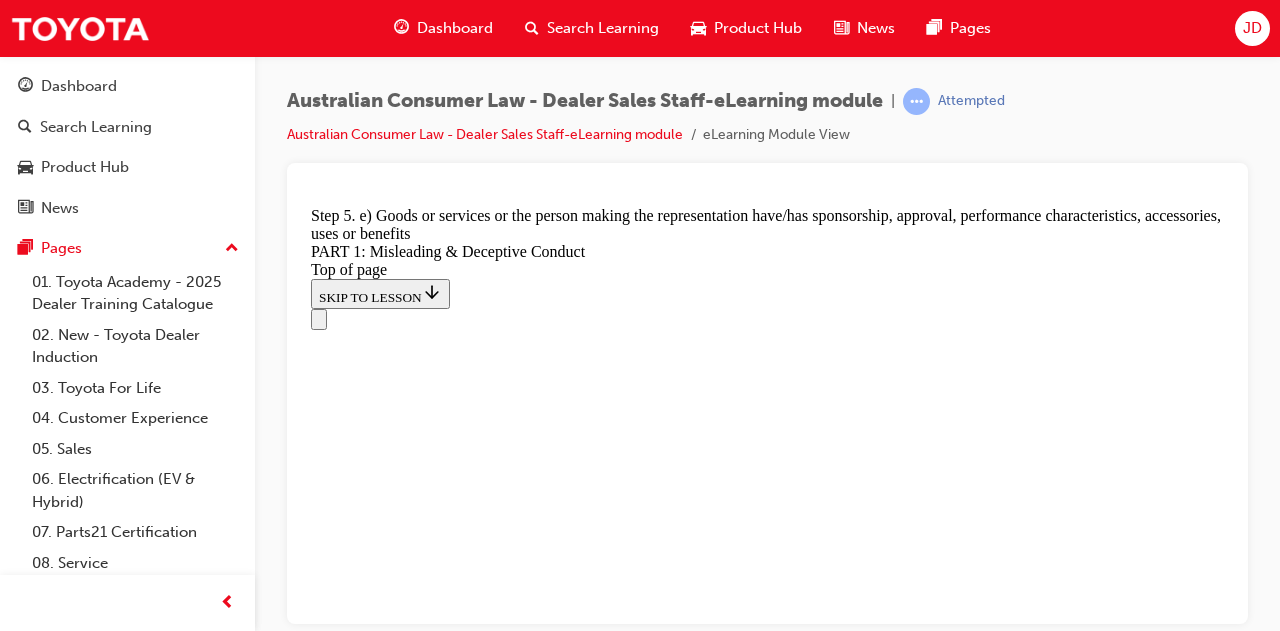 scroll, scrollTop: 2353, scrollLeft: 0, axis: vertical 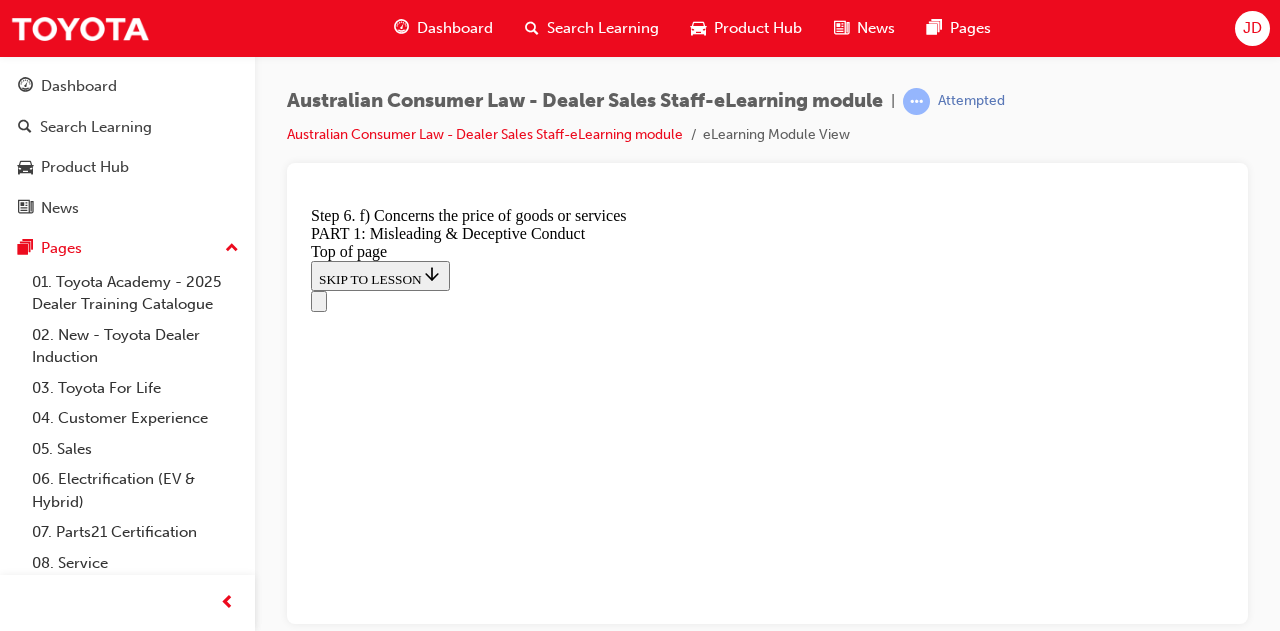click on "7" at bounding box center (362, 12252) 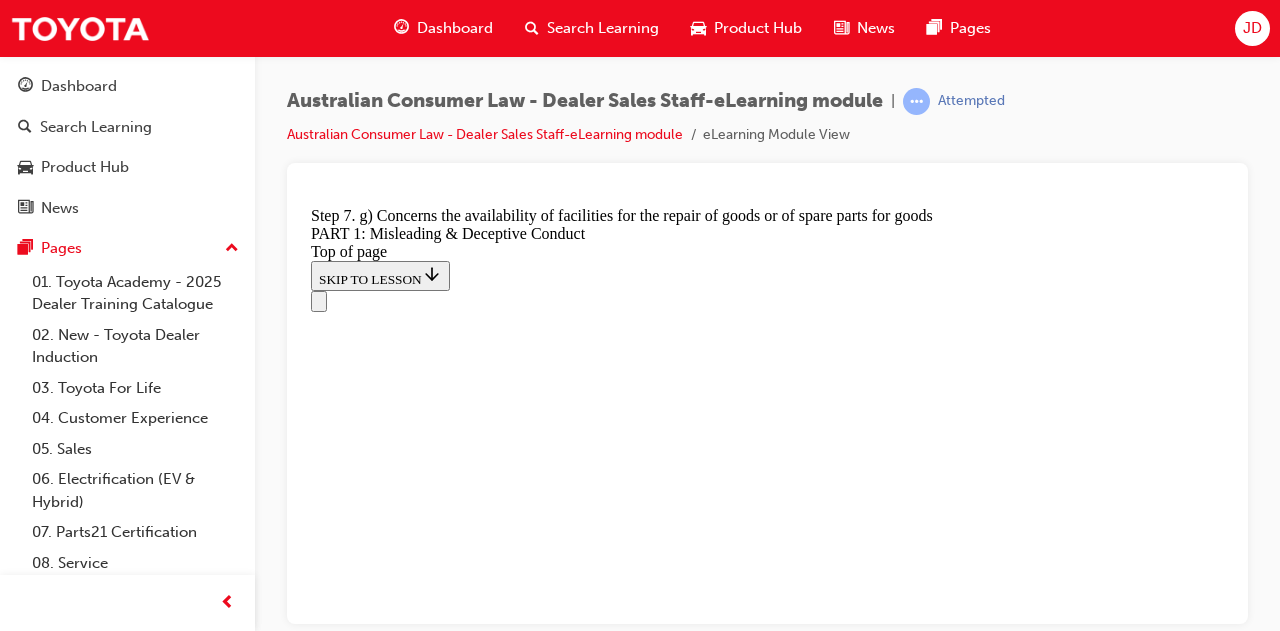 scroll, scrollTop: 2453, scrollLeft: 0, axis: vertical 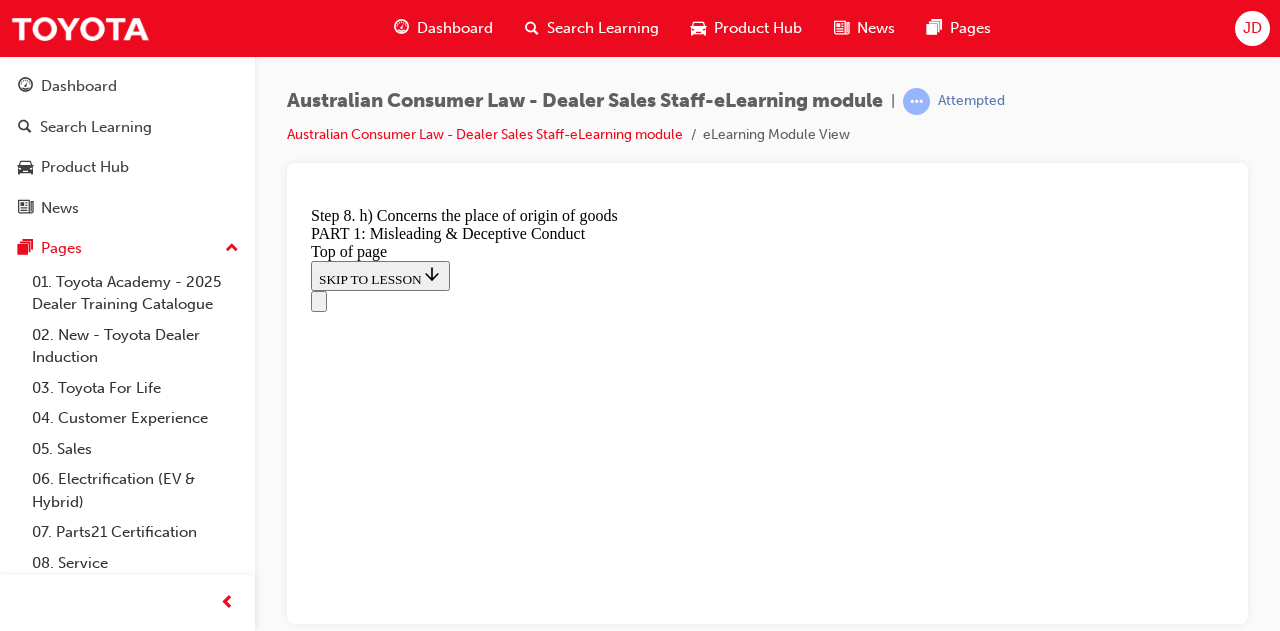 click on "9" at bounding box center (362, 13104) 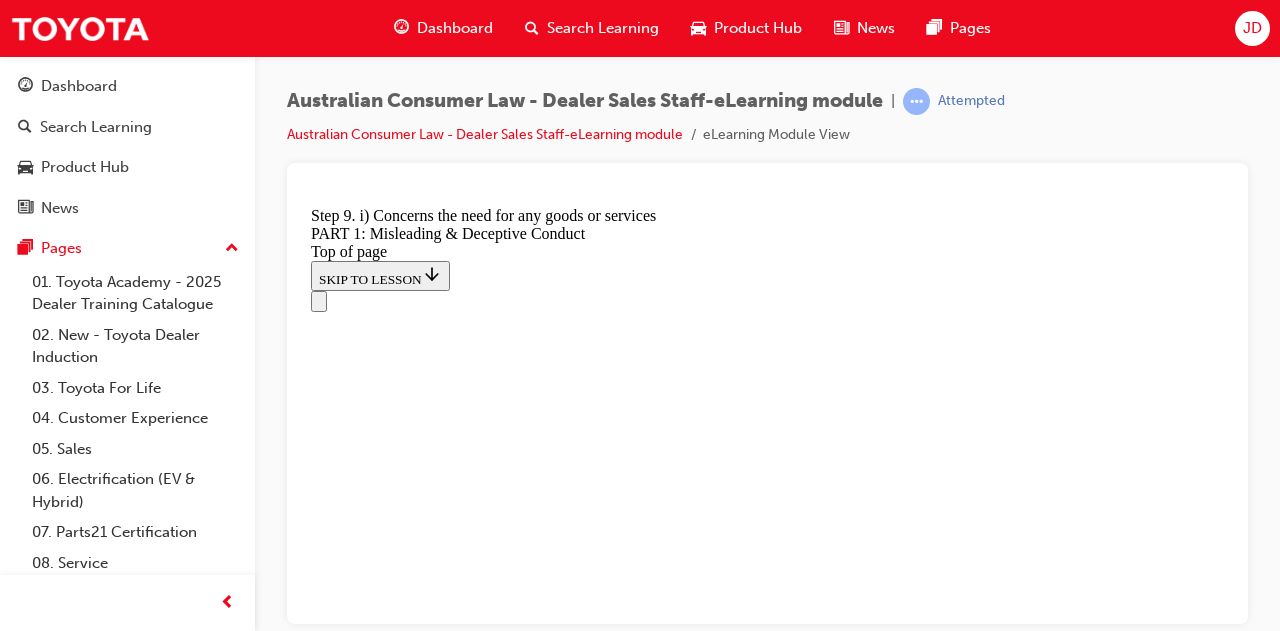scroll, scrollTop: 2453, scrollLeft: 0, axis: vertical 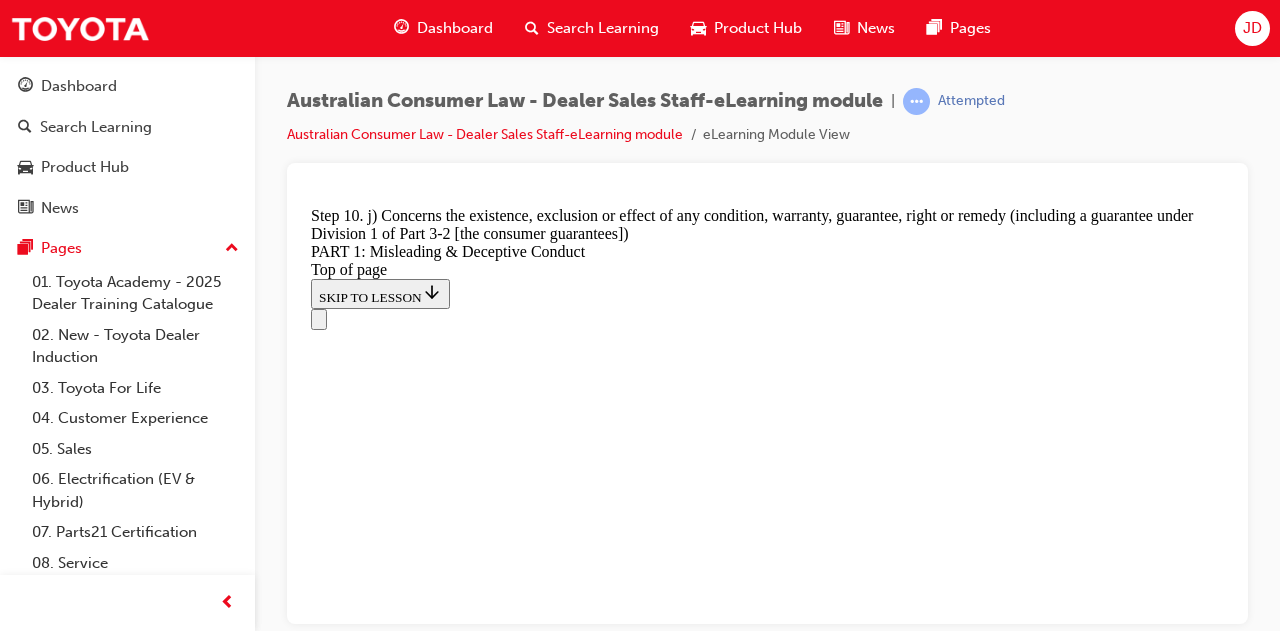 click on "11" at bounding box center (366, 13991) 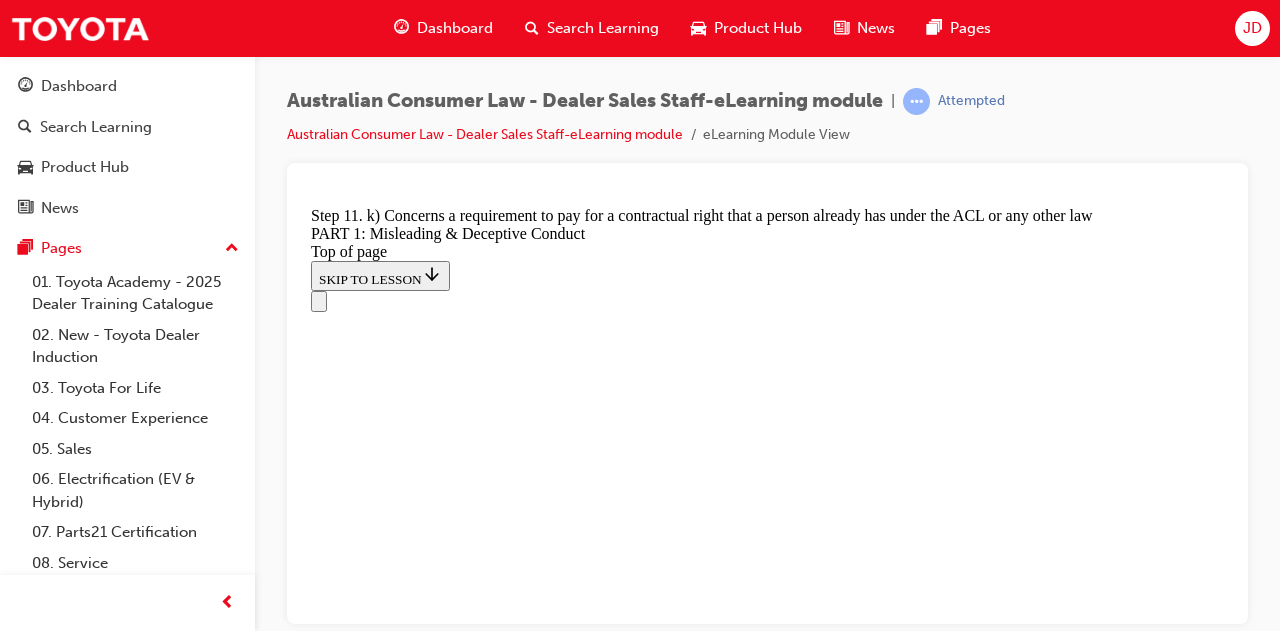 scroll, scrollTop: 2453, scrollLeft: 0, axis: vertical 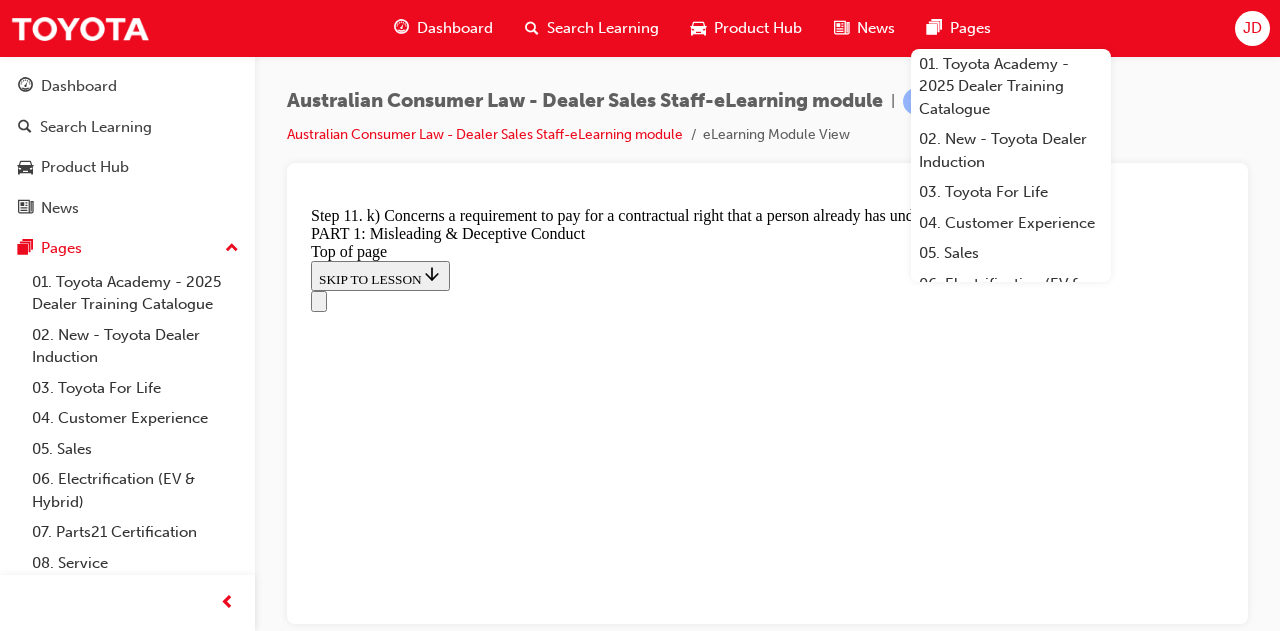 click 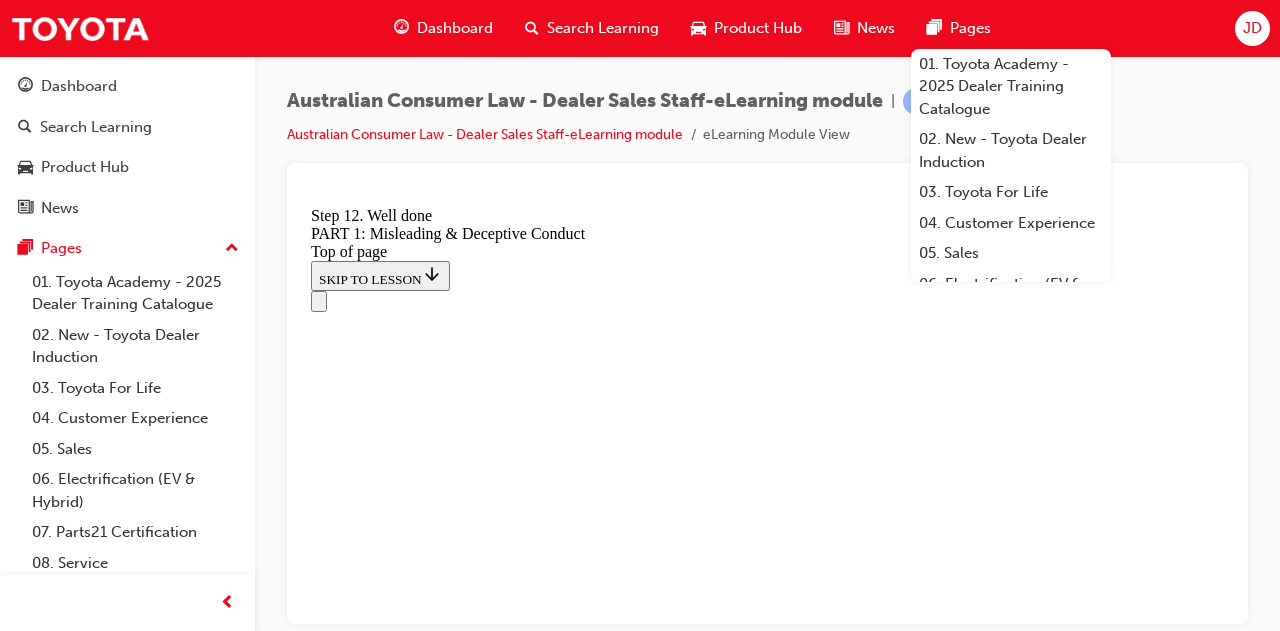 scroll, scrollTop: 2553, scrollLeft: 0, axis: vertical 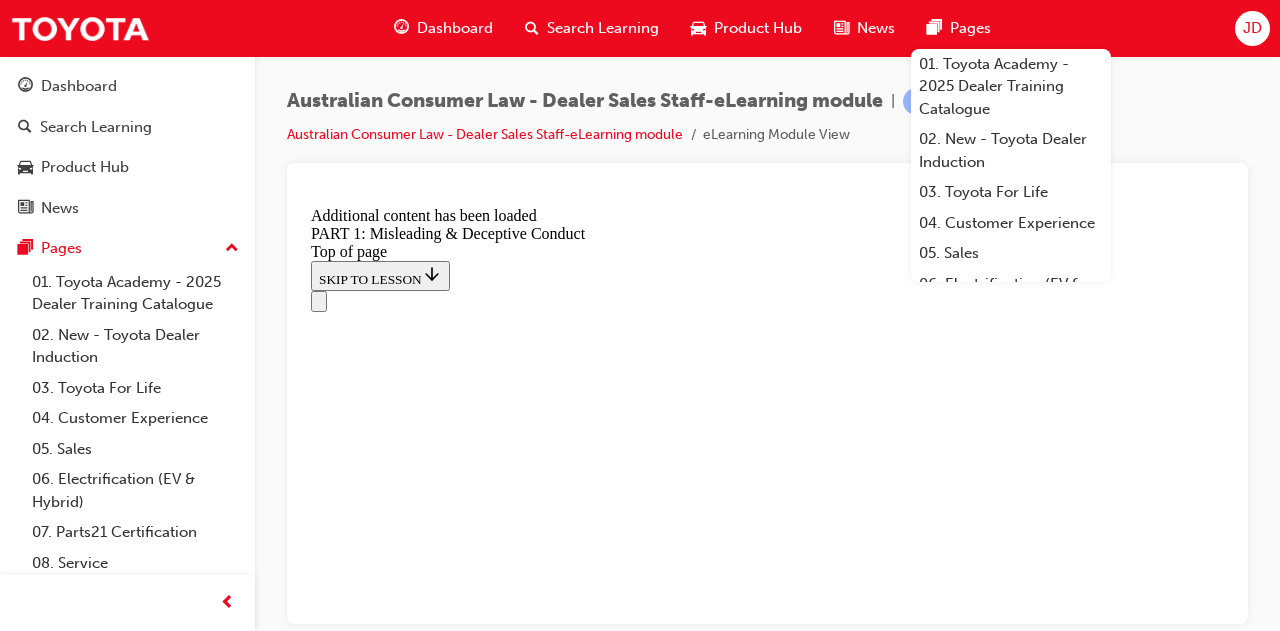 click at bounding box center (767, 15953) 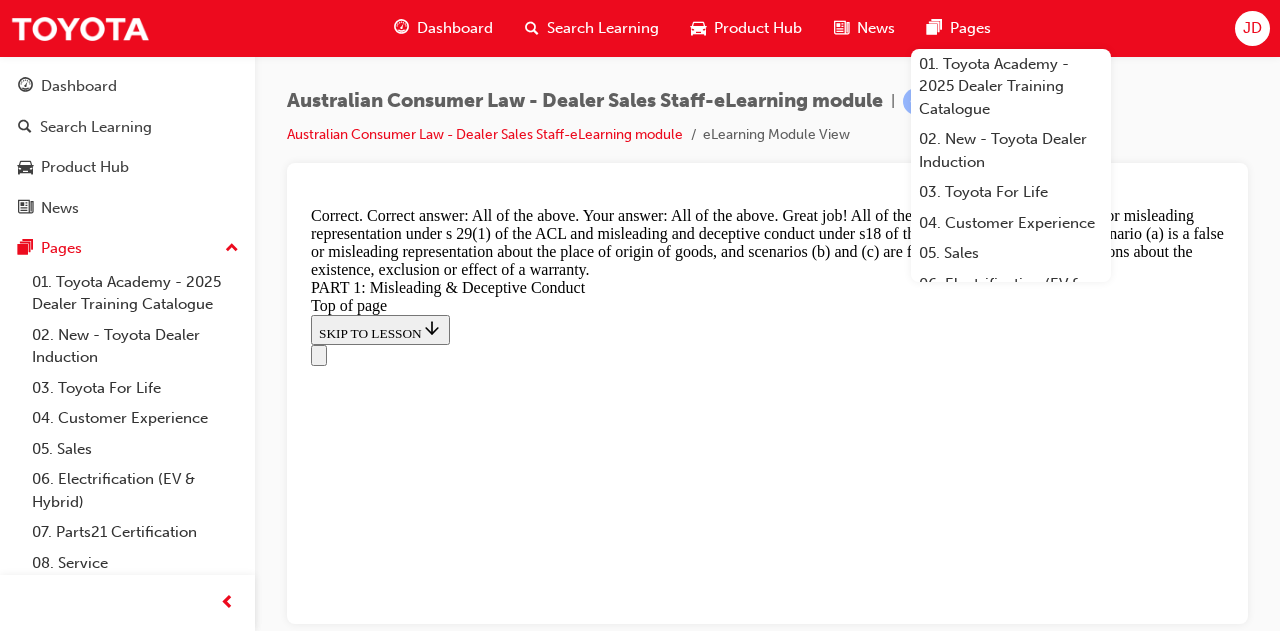 scroll, scrollTop: 3803, scrollLeft: 0, axis: vertical 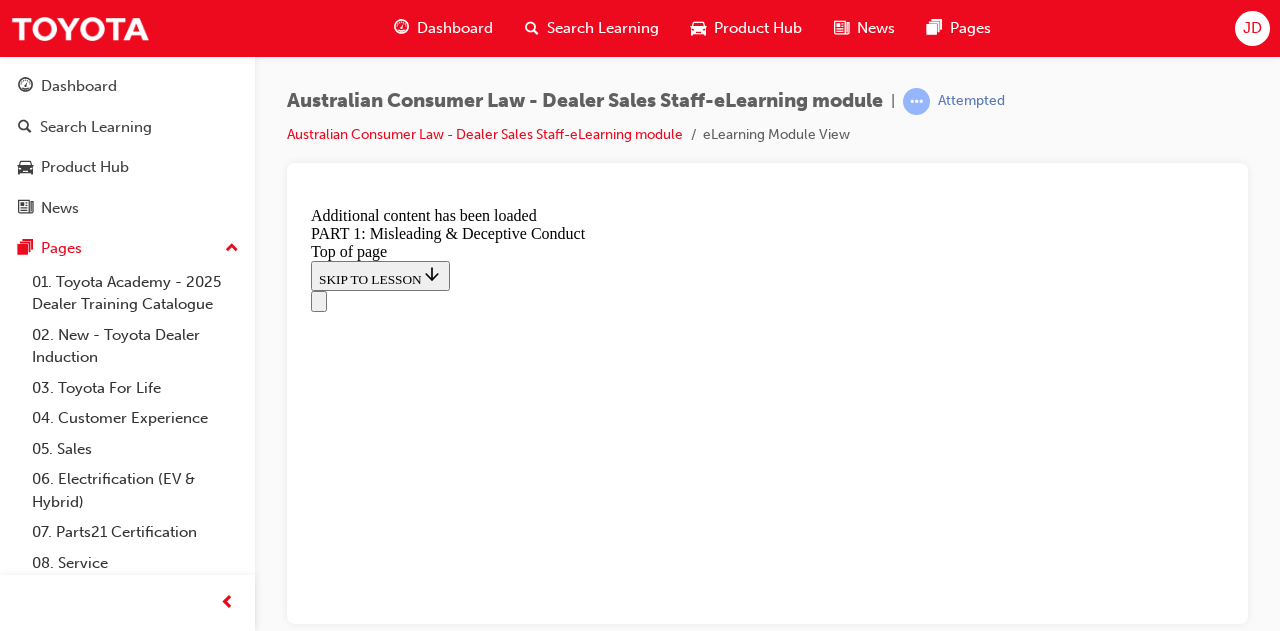 click at bounding box center (767, 18042) 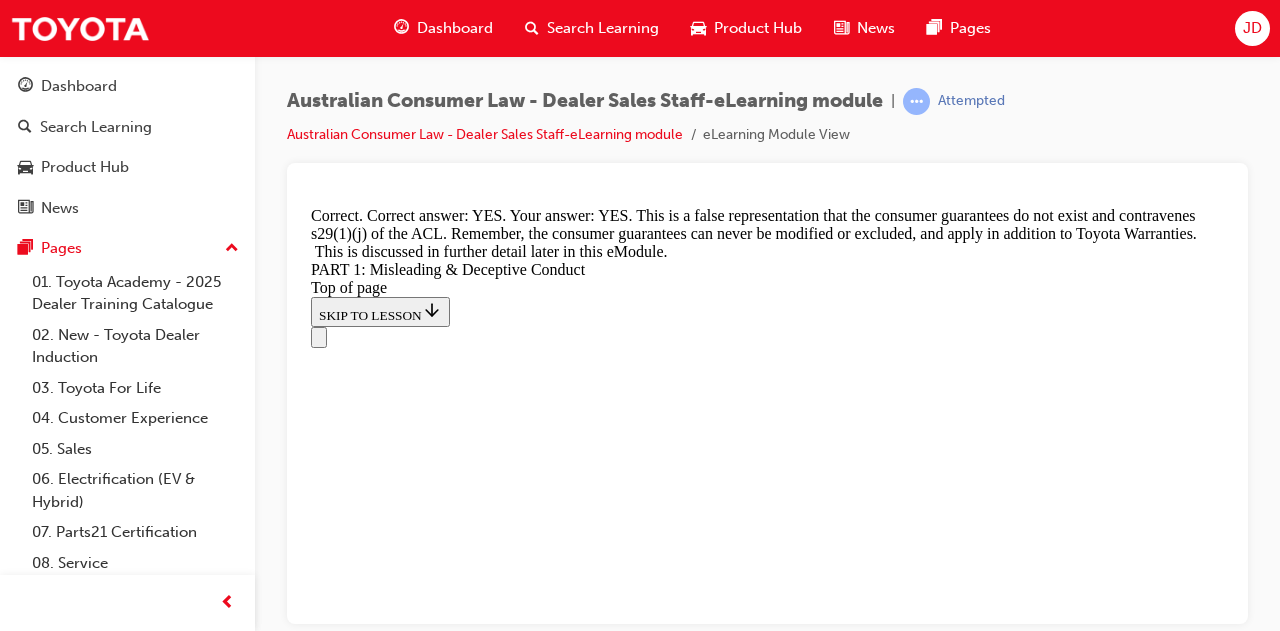 scroll, scrollTop: 4621, scrollLeft: 0, axis: vertical 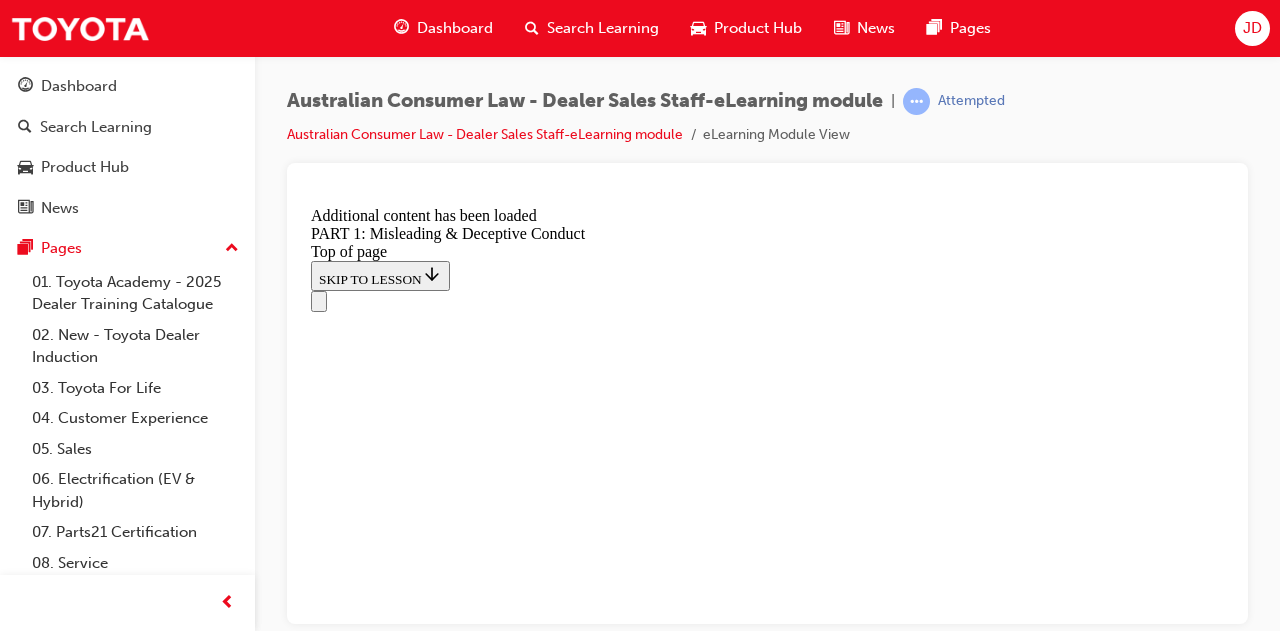click on "START" 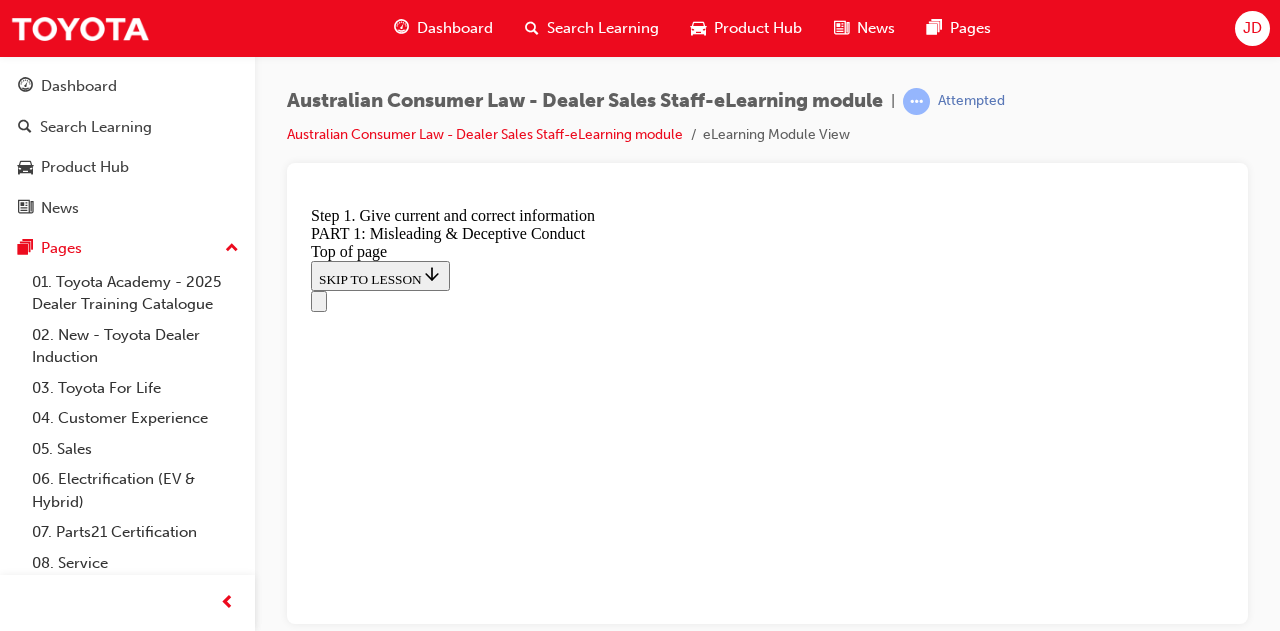scroll, scrollTop: 5218, scrollLeft: 0, axis: vertical 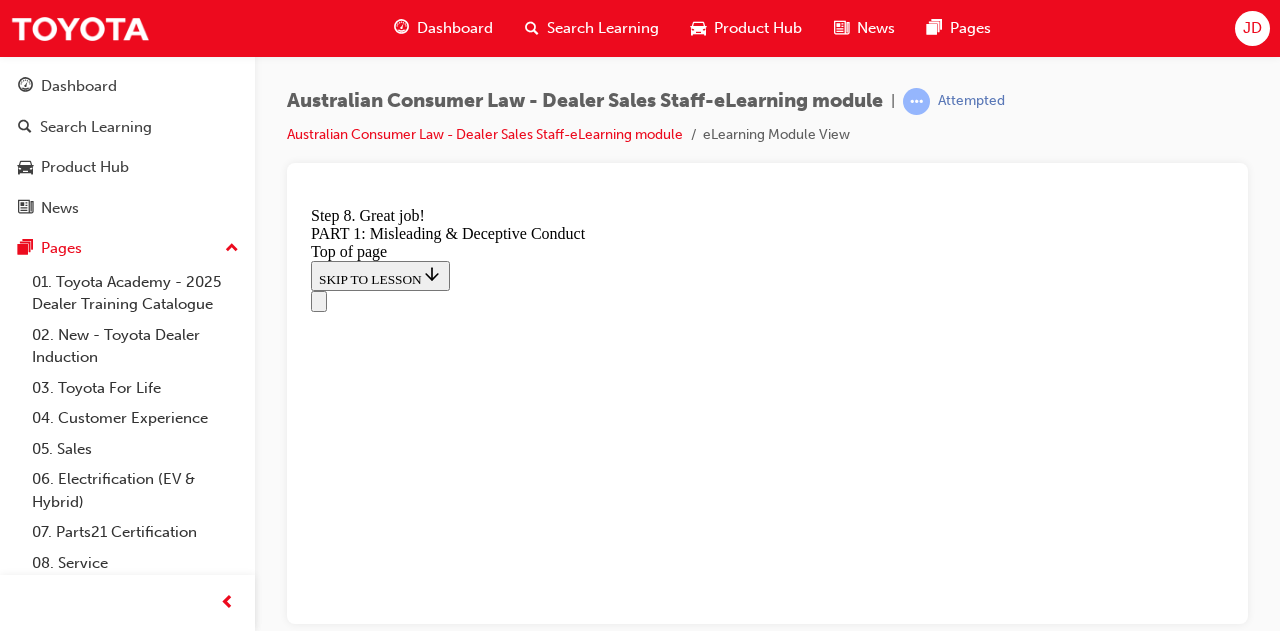click on "2" at bounding box center (362, 23268) 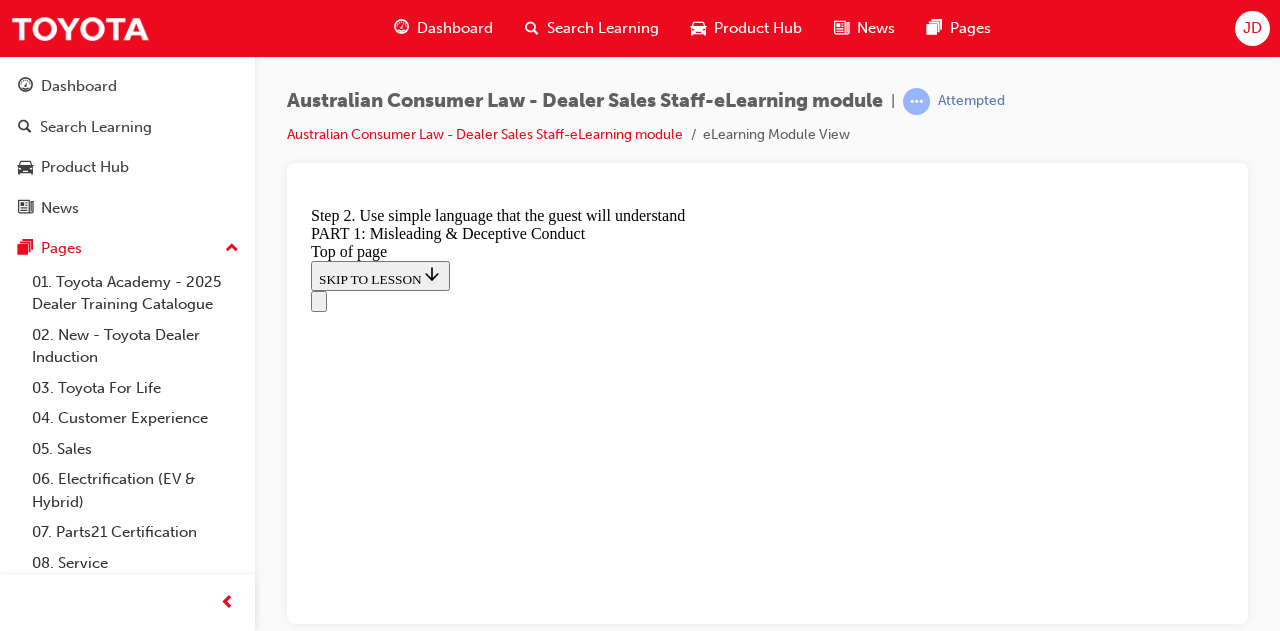 click at bounding box center [335, 20773] 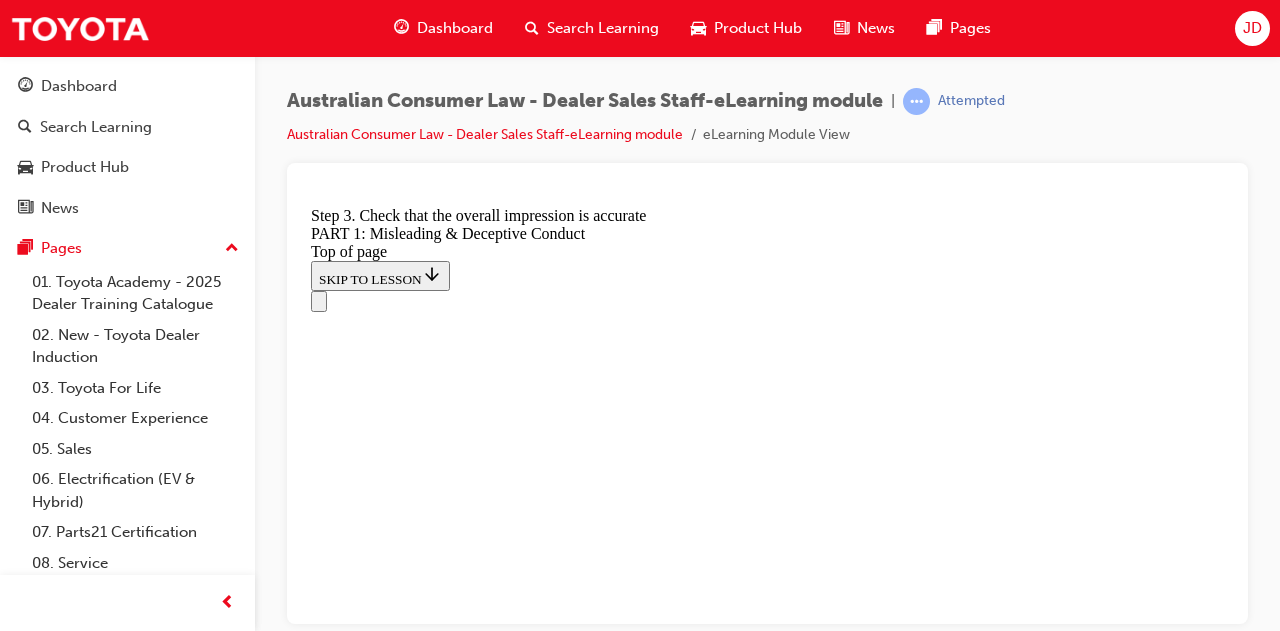 scroll, scrollTop: 5018, scrollLeft: 0, axis: vertical 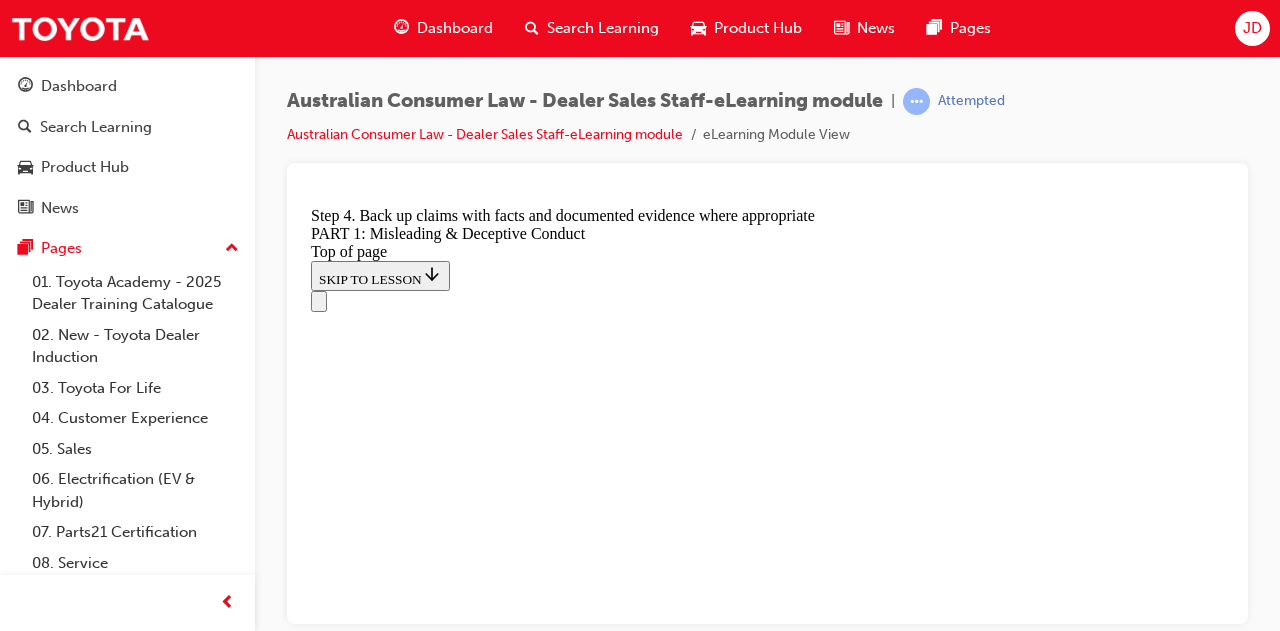 click 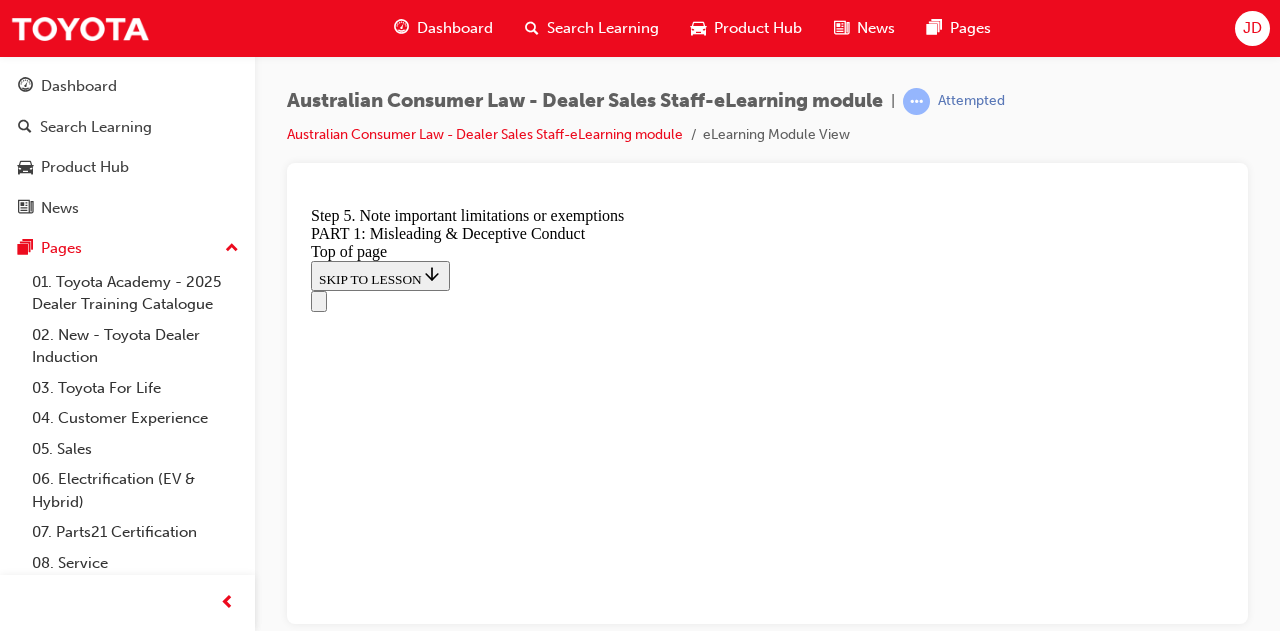 click at bounding box center [335, 20773] 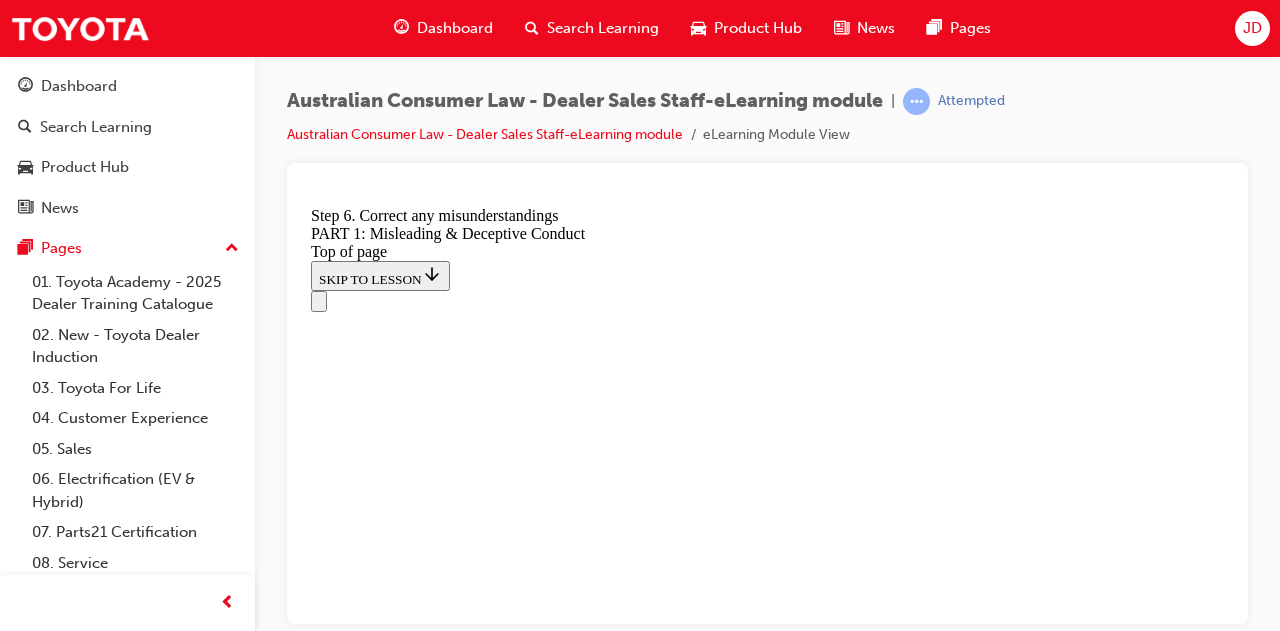 click on "What you SHOULD do in conversations with customers START    1 Give current and correct information For example: “The brochure you have appears out of date, let me get you the most recent one. You can also find current information about the vehicle on the Toyota website.”  1 2 3 4 5 6 7    2 Use simple language that the guest will understand For example: Instead of simply listing safety features in acronyms such has ABC, ACC, AEB, DSC, explain what each feature does and remember to be accurate about what each feature does and doesn’t do and which features are included in which models.  Refer to brochures and relevant webpages, particularly if you are unsure about any detail.   1 2 3 4 5 6 7    3 Check that the overall impression is accurate 1 2 3 4 5 6 7    4 Back up claims with facts and documented evidence where appropriate For example: “The vehicle’s ANCAP safety rating can be found on the ANCAP website.” 1 2 3 4 5 6 7    5 Note important limitations or exemptions 1 2 3 4 5 6 7    6 1 2 3 4 5" at bounding box center (767, 20953) 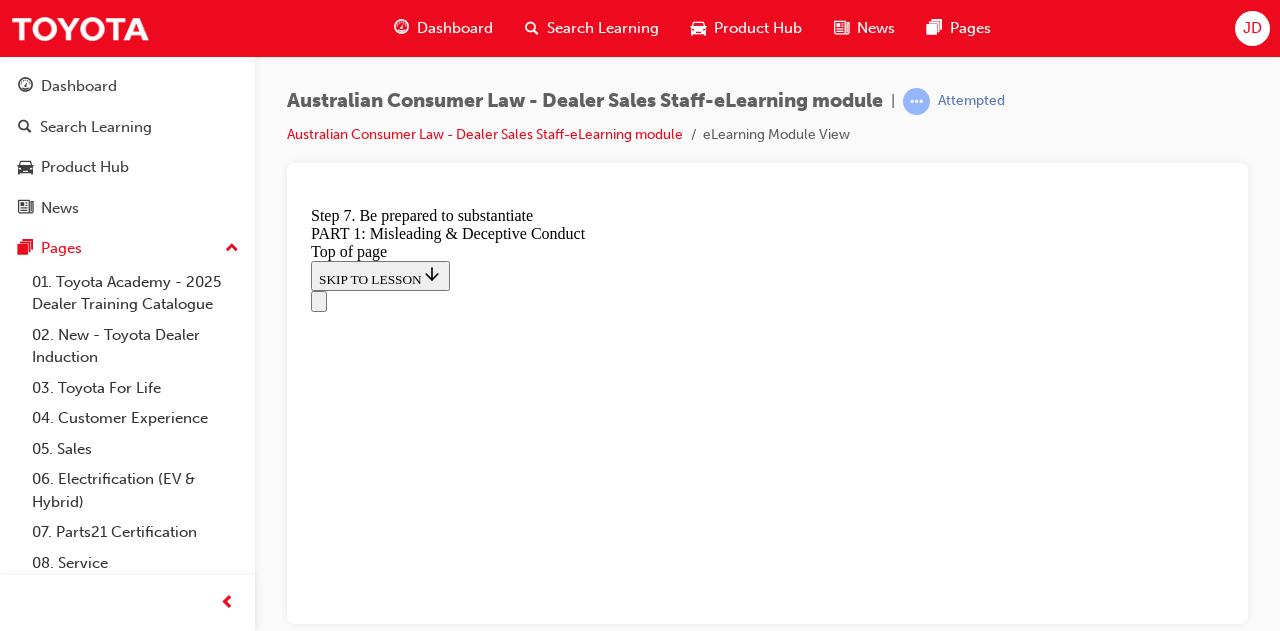 click at bounding box center (335, 20773) 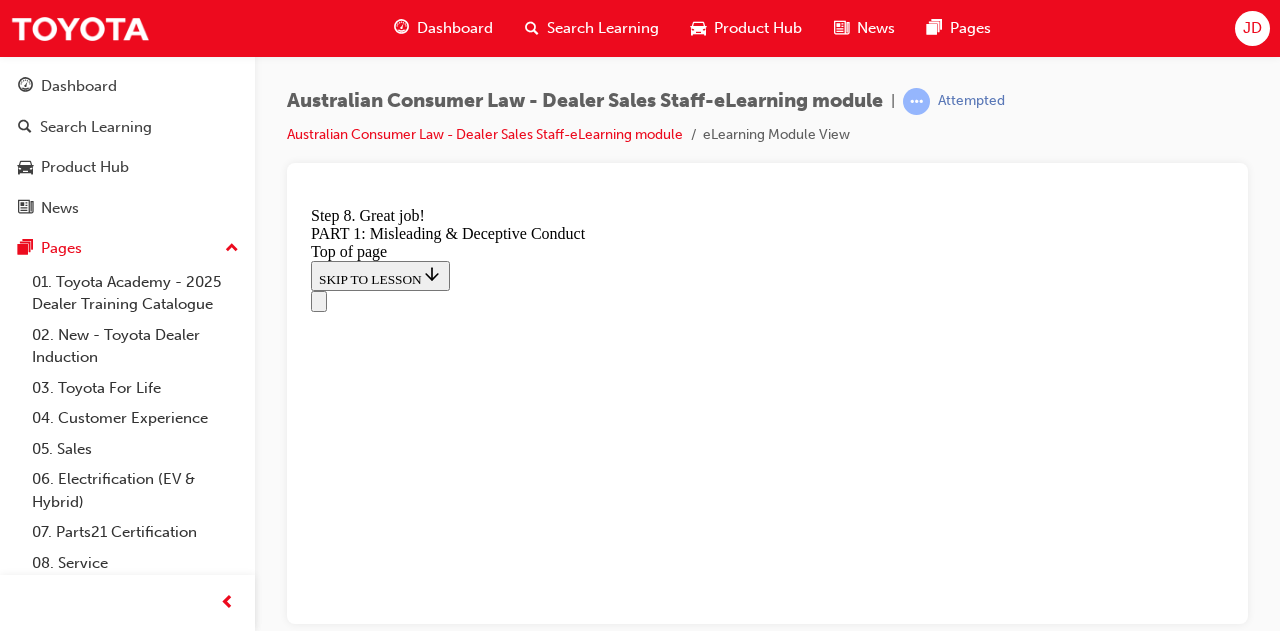 click on "CONTINUE" at bounding box center (353, 21214) 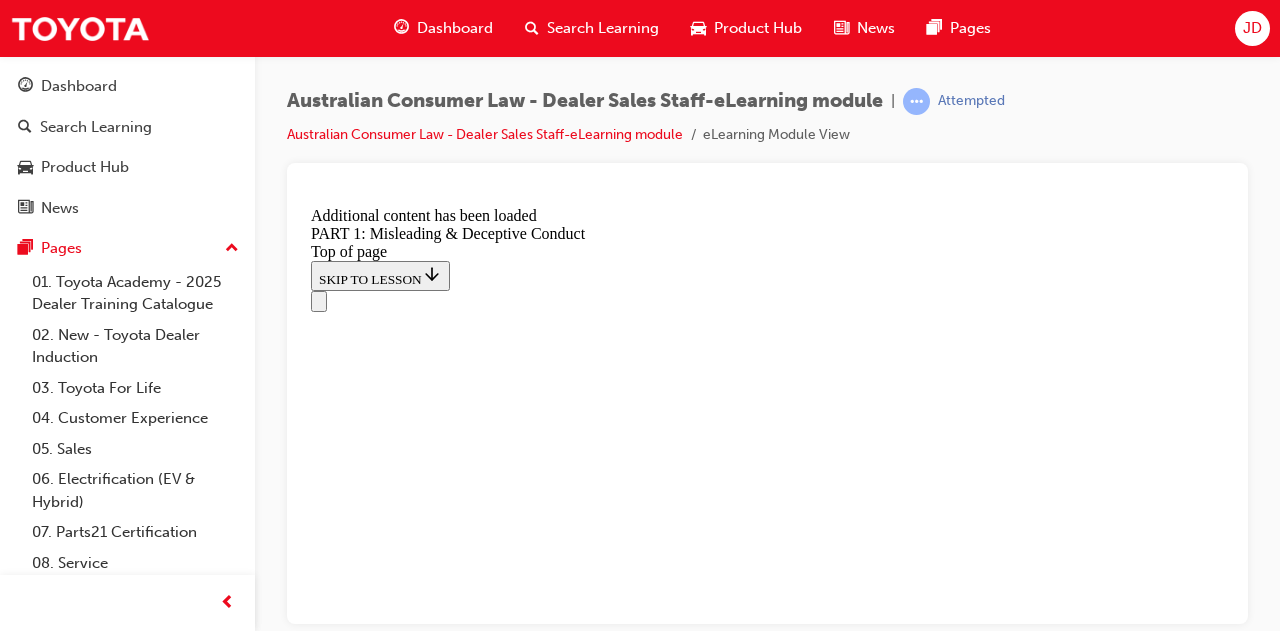 scroll, scrollTop: 5758, scrollLeft: 0, axis: vertical 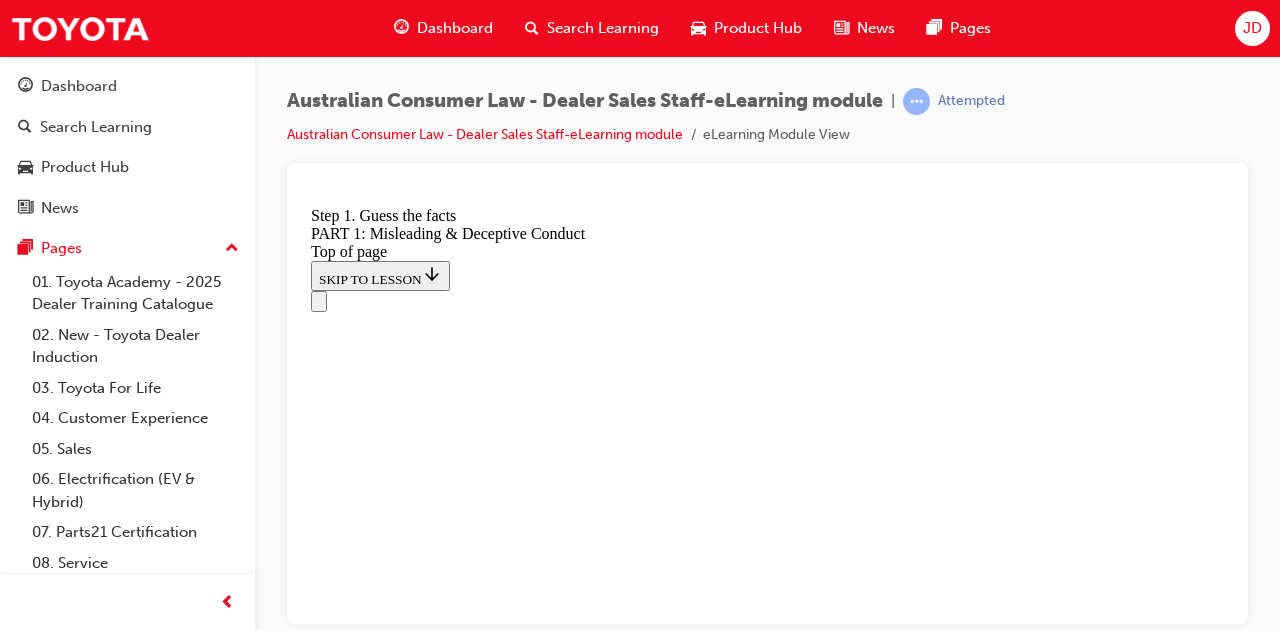 click 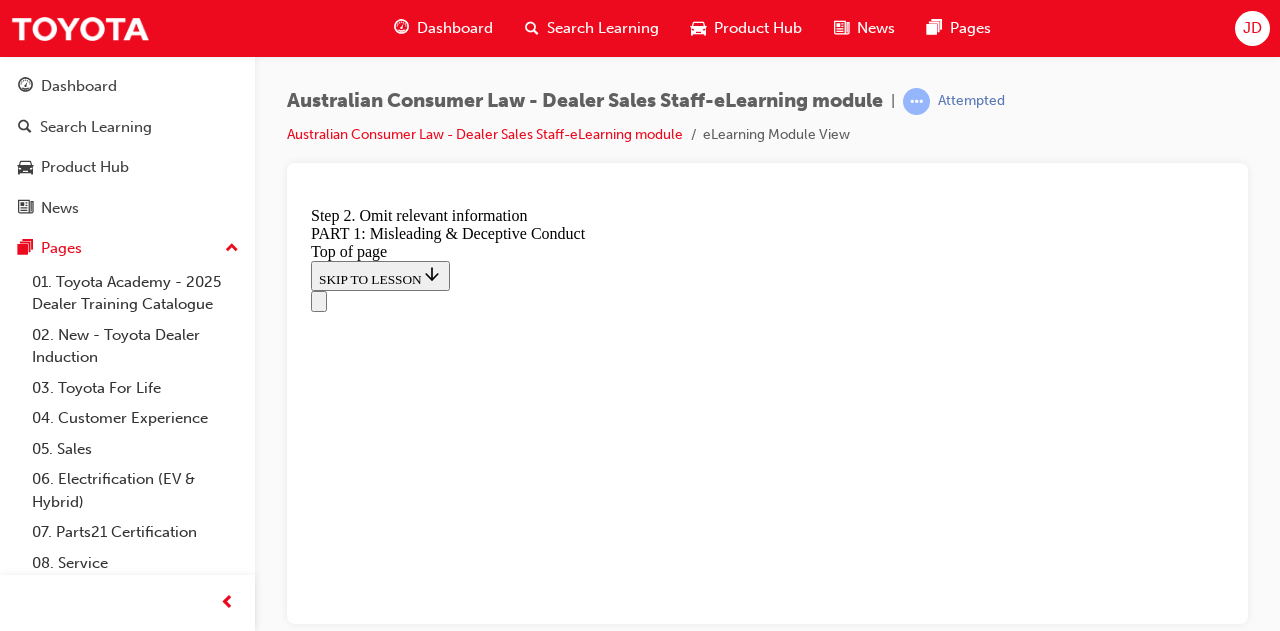 scroll, scrollTop: 5558, scrollLeft: 0, axis: vertical 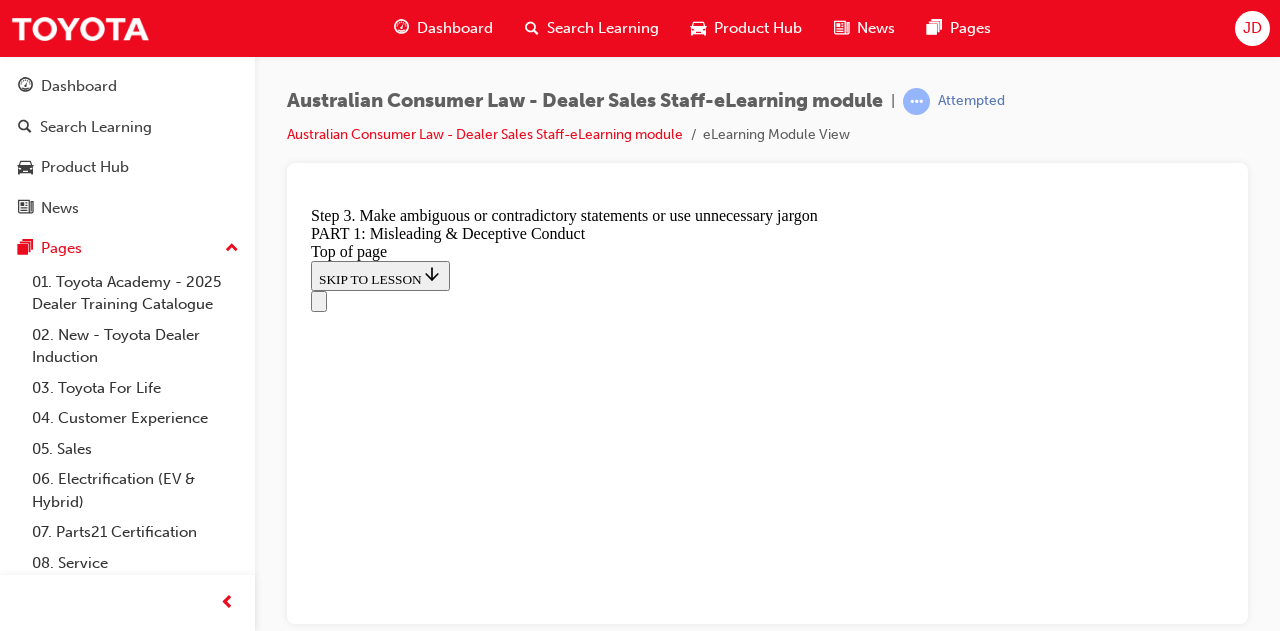 click 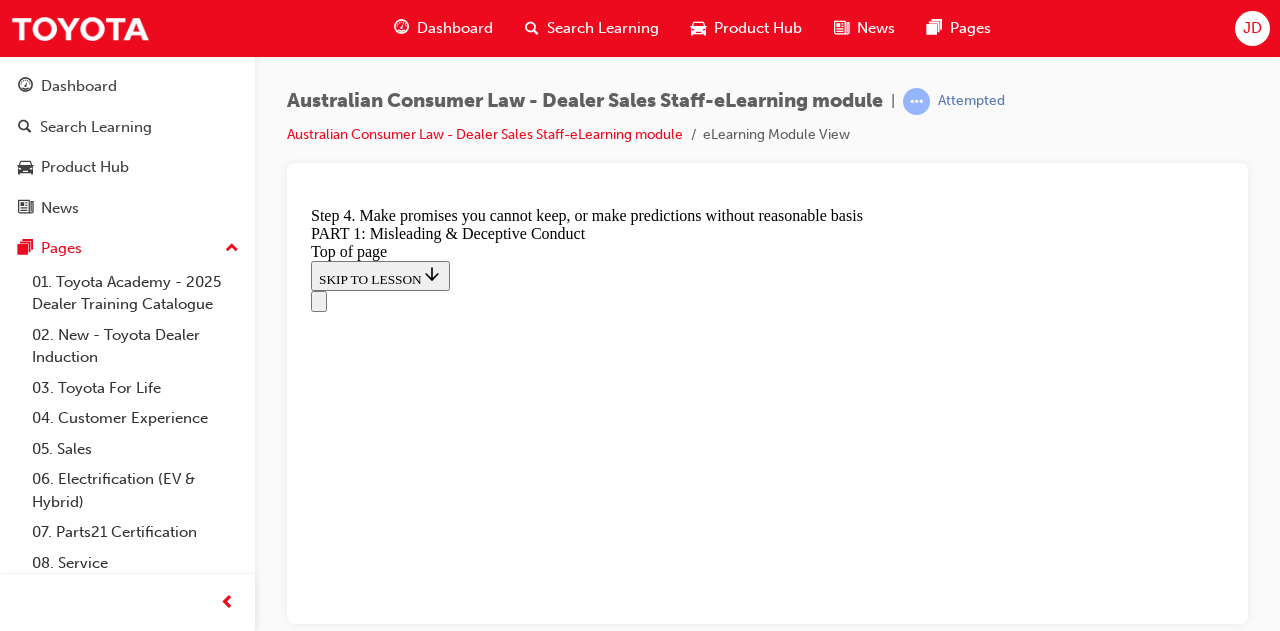scroll, scrollTop: 5658, scrollLeft: 0, axis: vertical 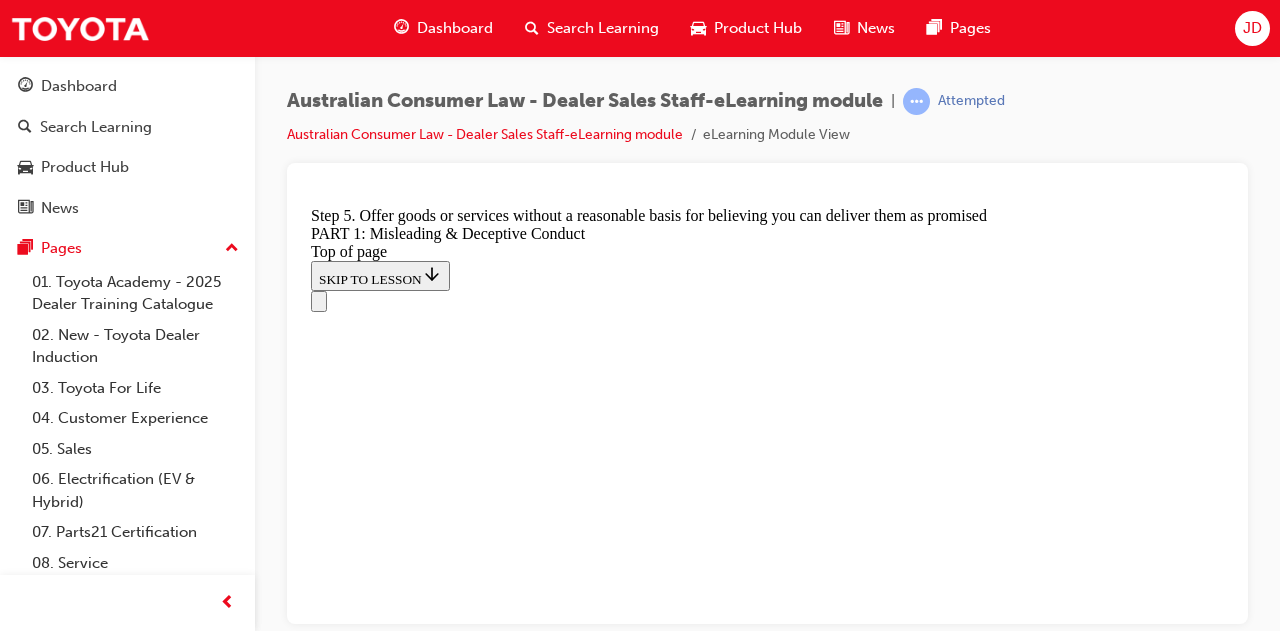 click at bounding box center [335, 21231] 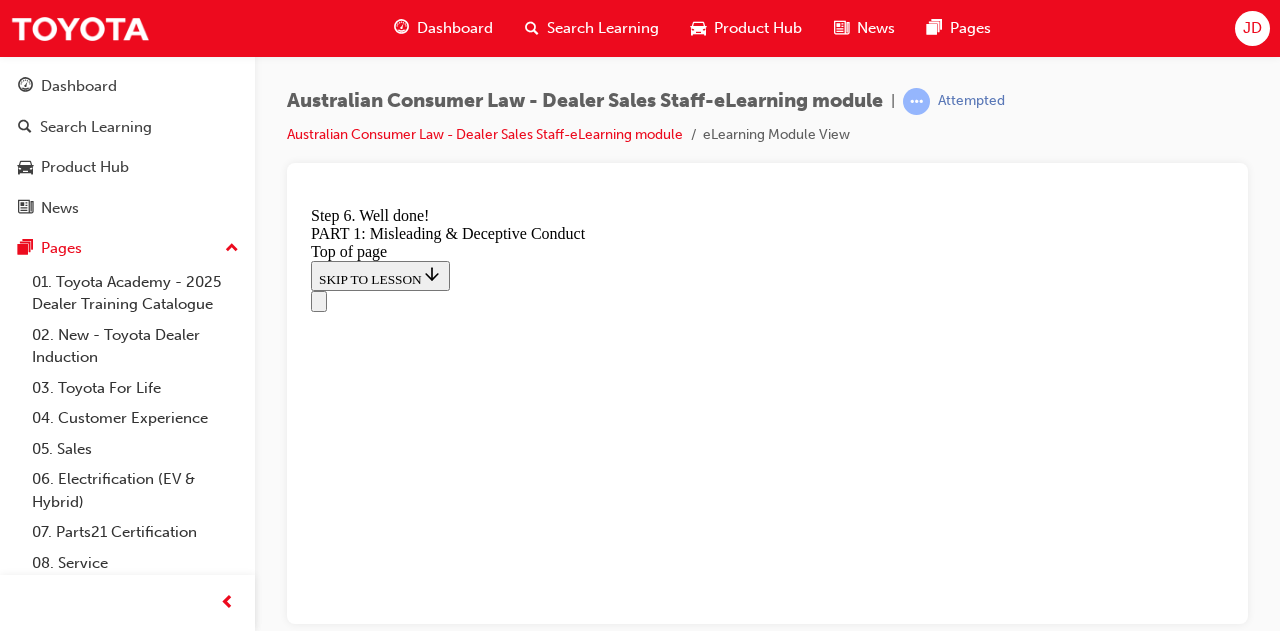 scroll, scrollTop: 5880, scrollLeft: 0, axis: vertical 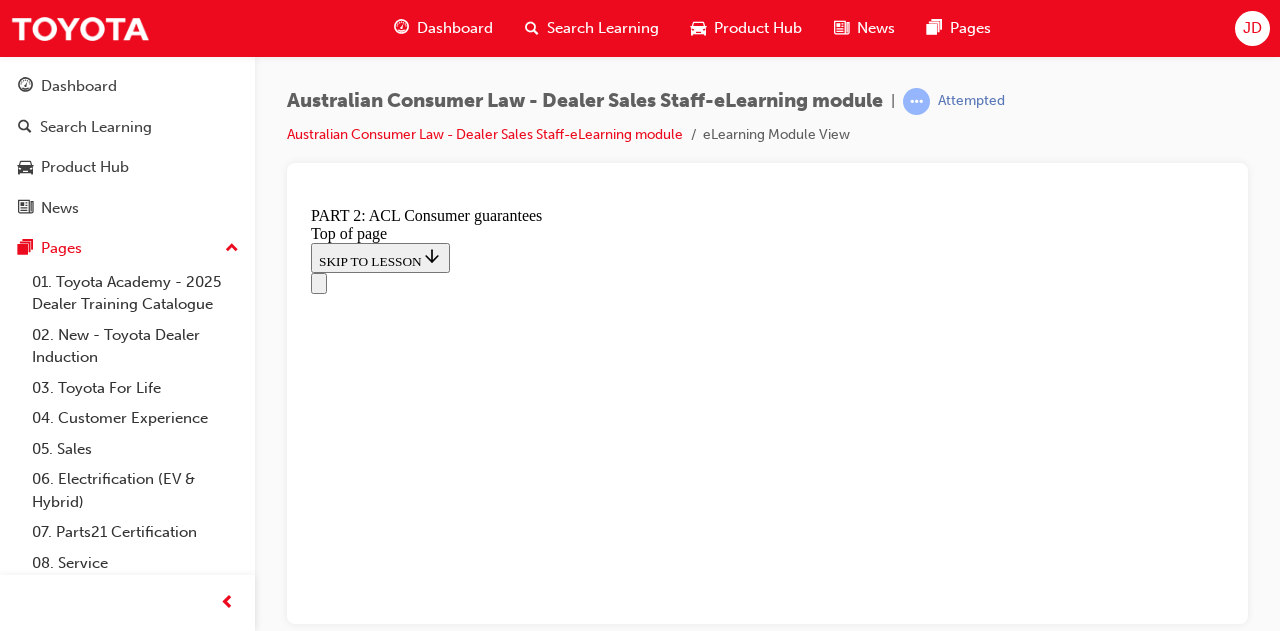 click on "START" at bounding box center [339, 10108] 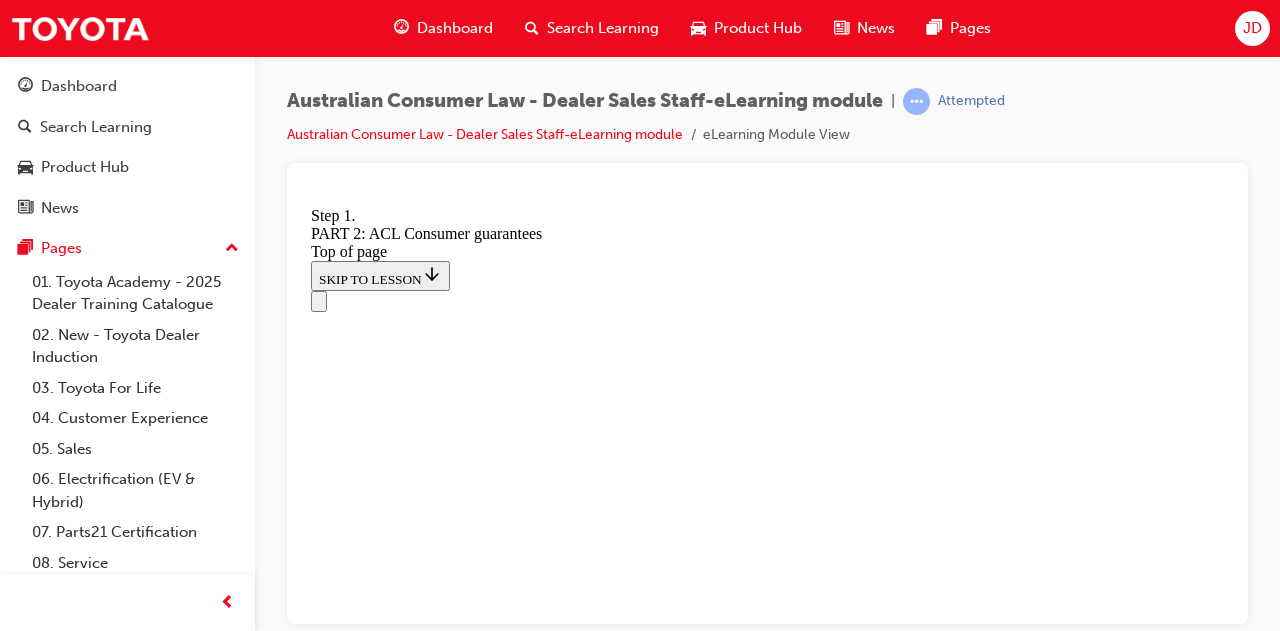 scroll, scrollTop: 3300, scrollLeft: 0, axis: vertical 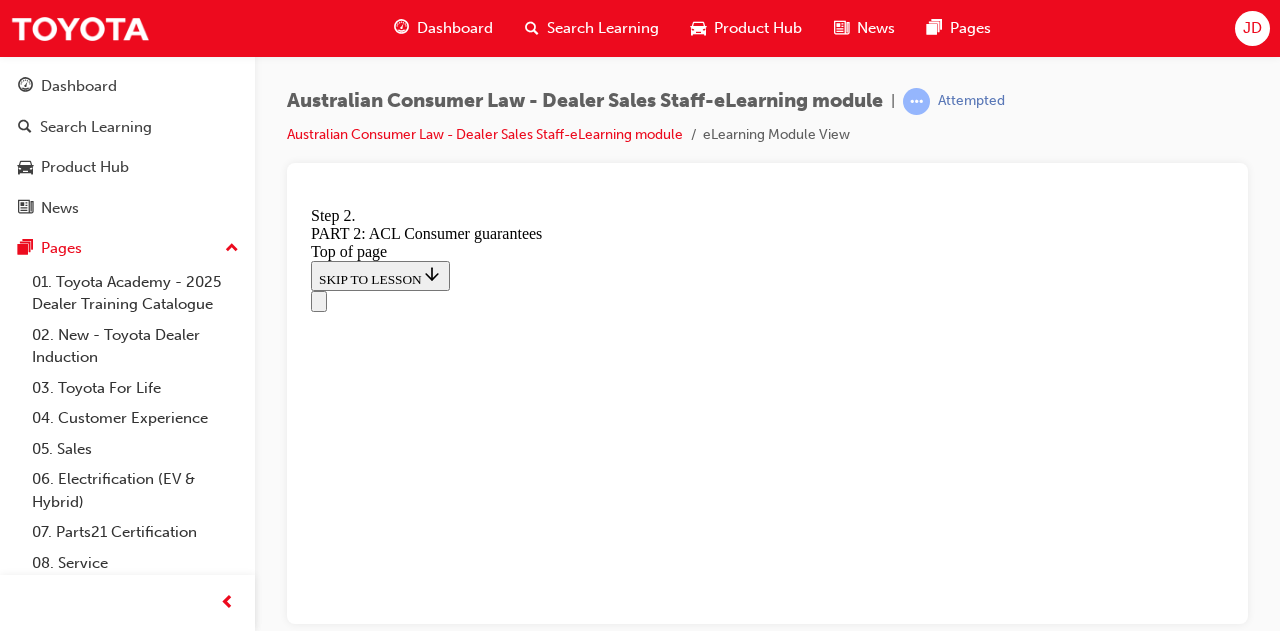 click at bounding box center [335, 9969] 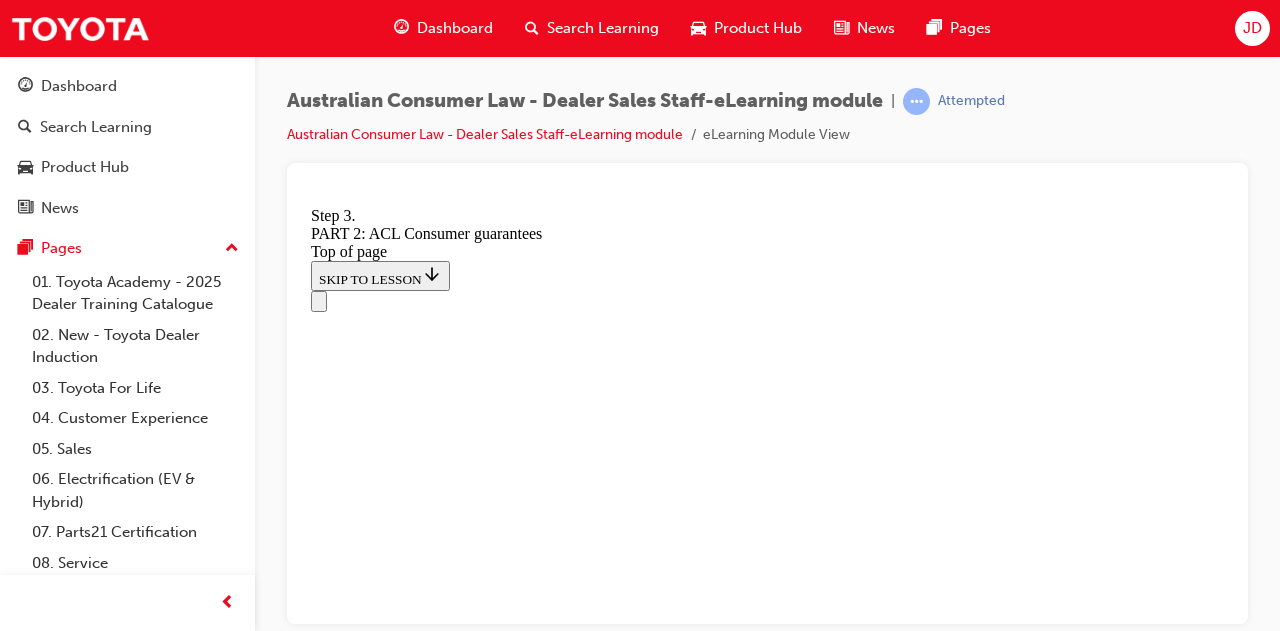 click at bounding box center (335, 9969) 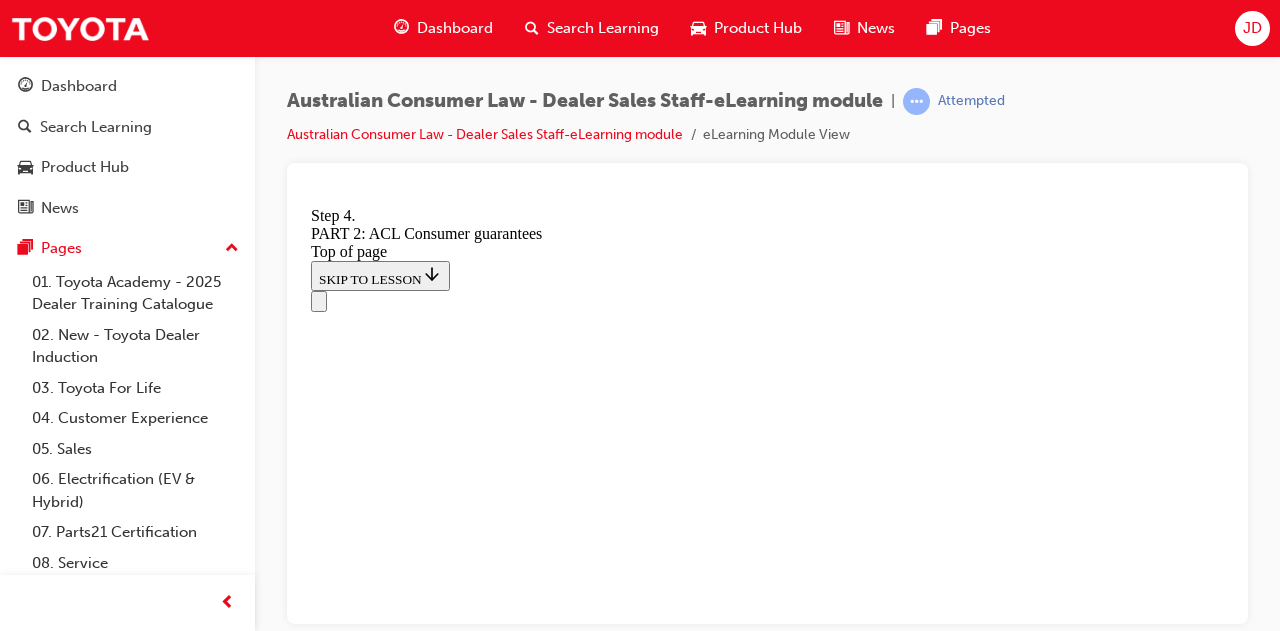 scroll, scrollTop: 3200, scrollLeft: 0, axis: vertical 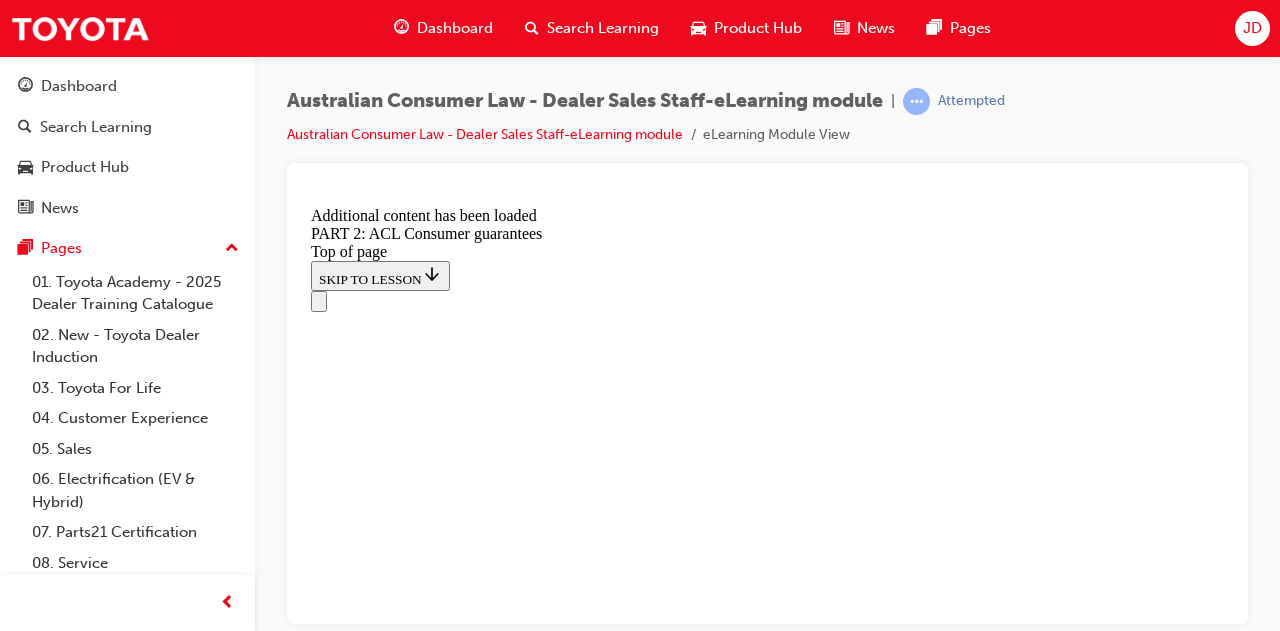 click on "START" at bounding box center (339, 10583) 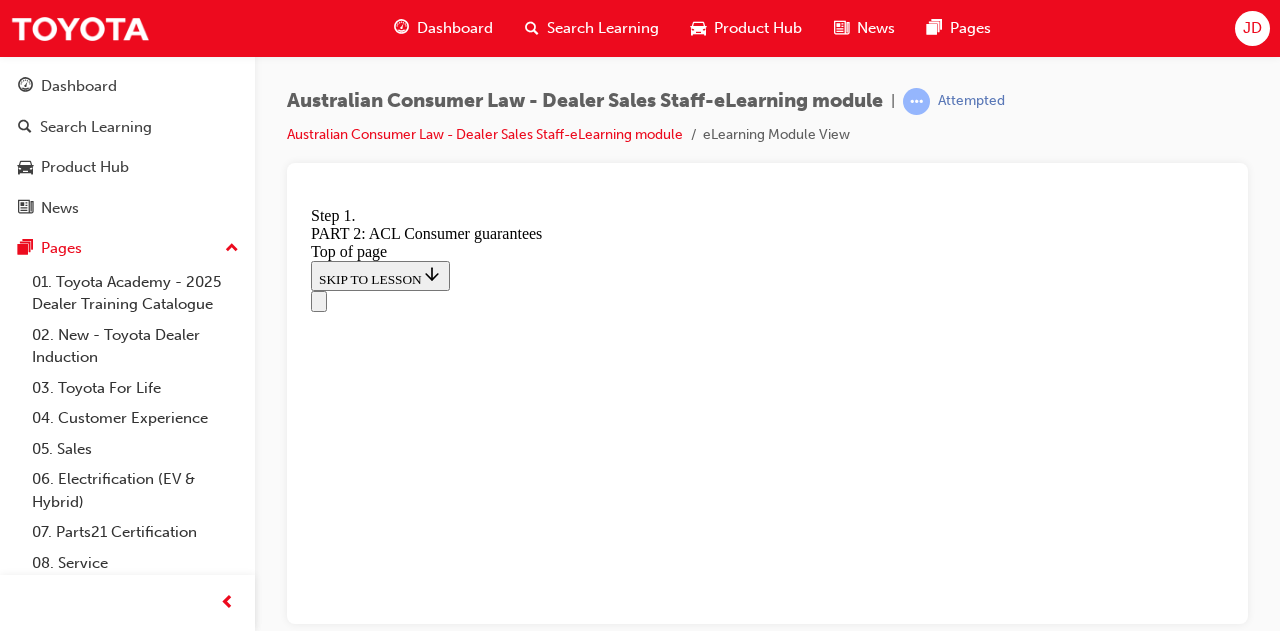 scroll, scrollTop: 3840, scrollLeft: 0, axis: vertical 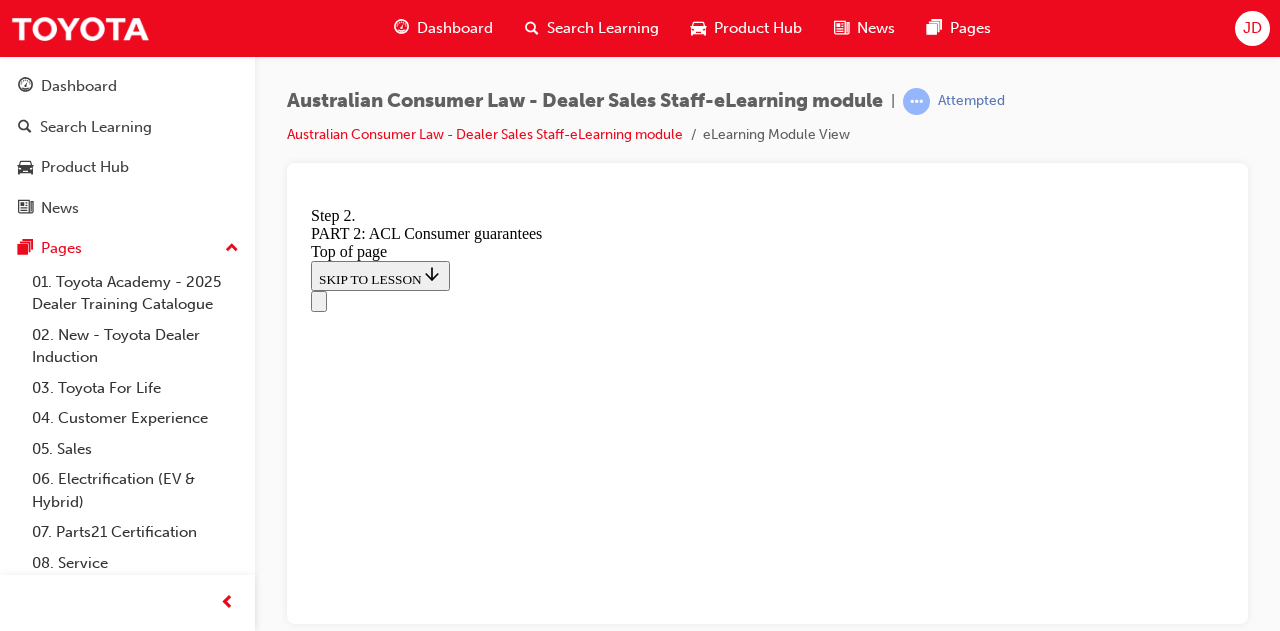 click 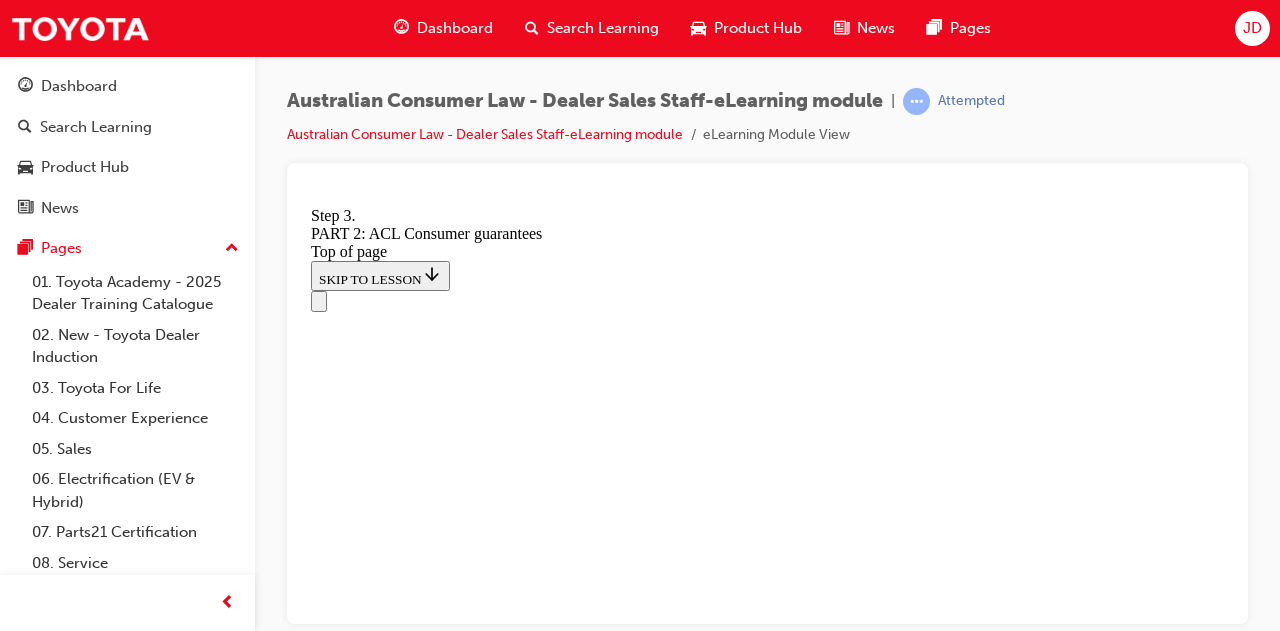 click on "CONTINUE" at bounding box center (353, 10868) 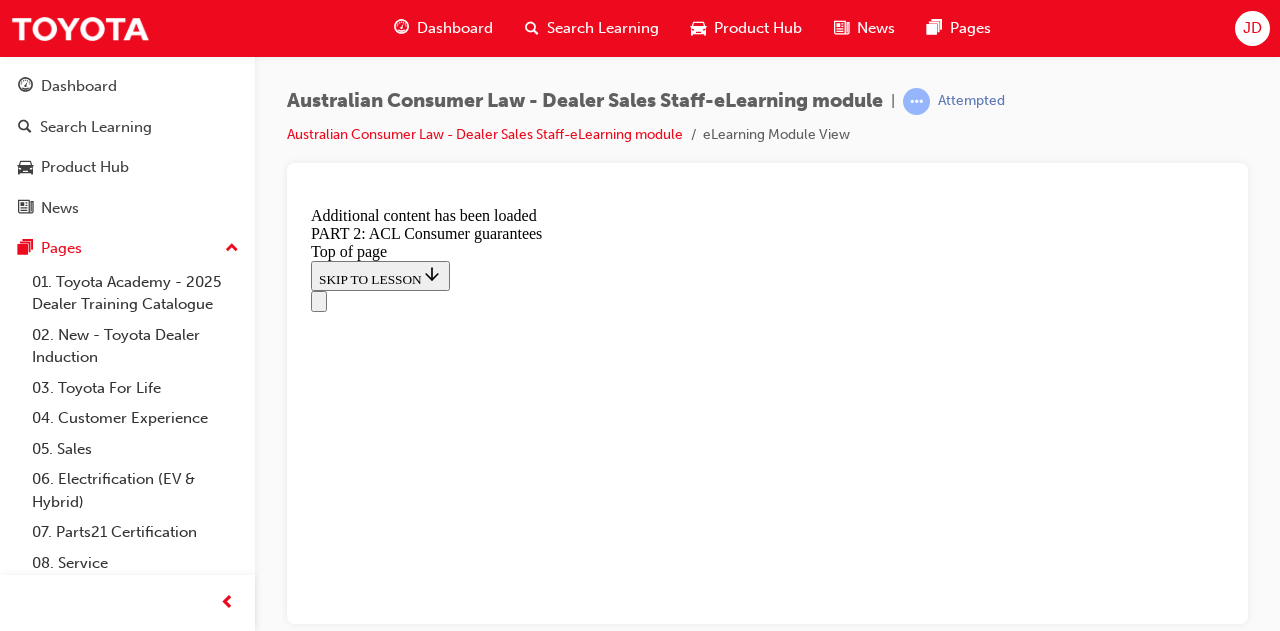 scroll, scrollTop: 4980, scrollLeft: 0, axis: vertical 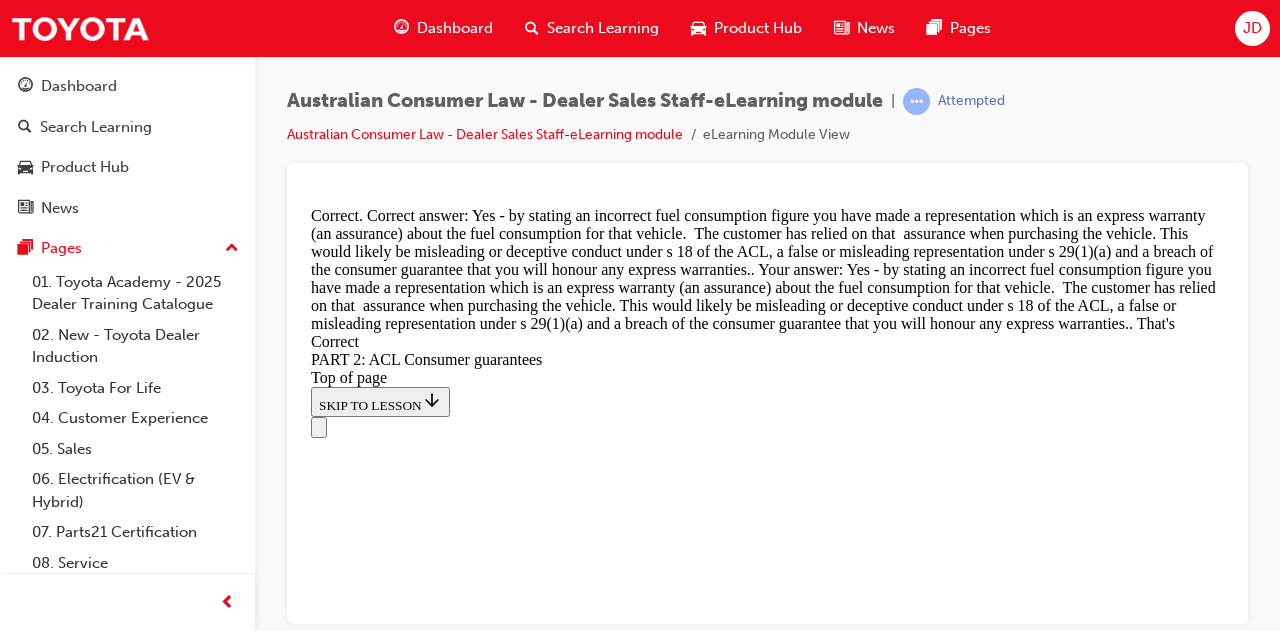 click on "CONTINUE" at bounding box center (353, 17229) 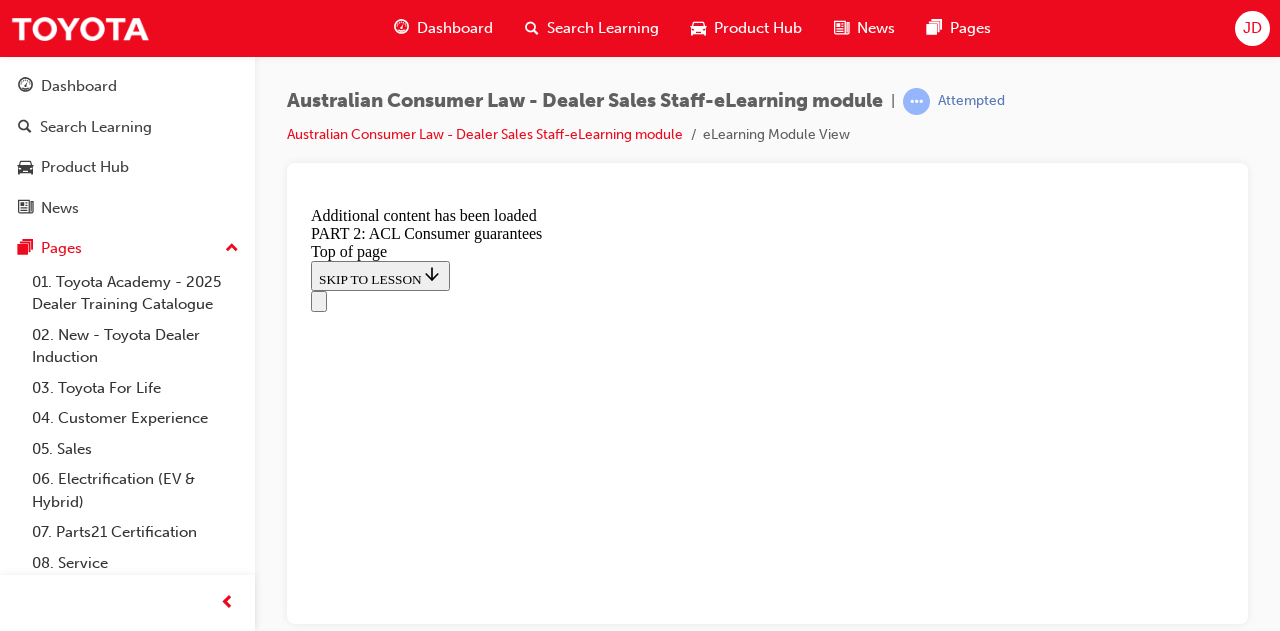 scroll, scrollTop: 12860, scrollLeft: 0, axis: vertical 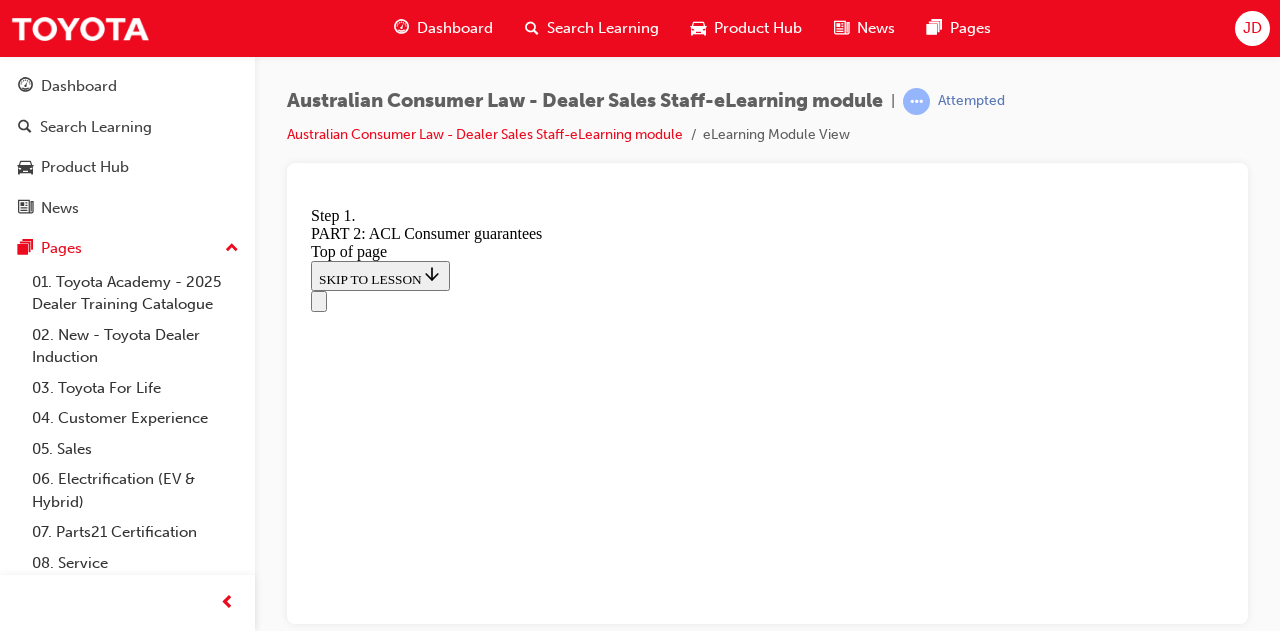 click at bounding box center [335, 20401] 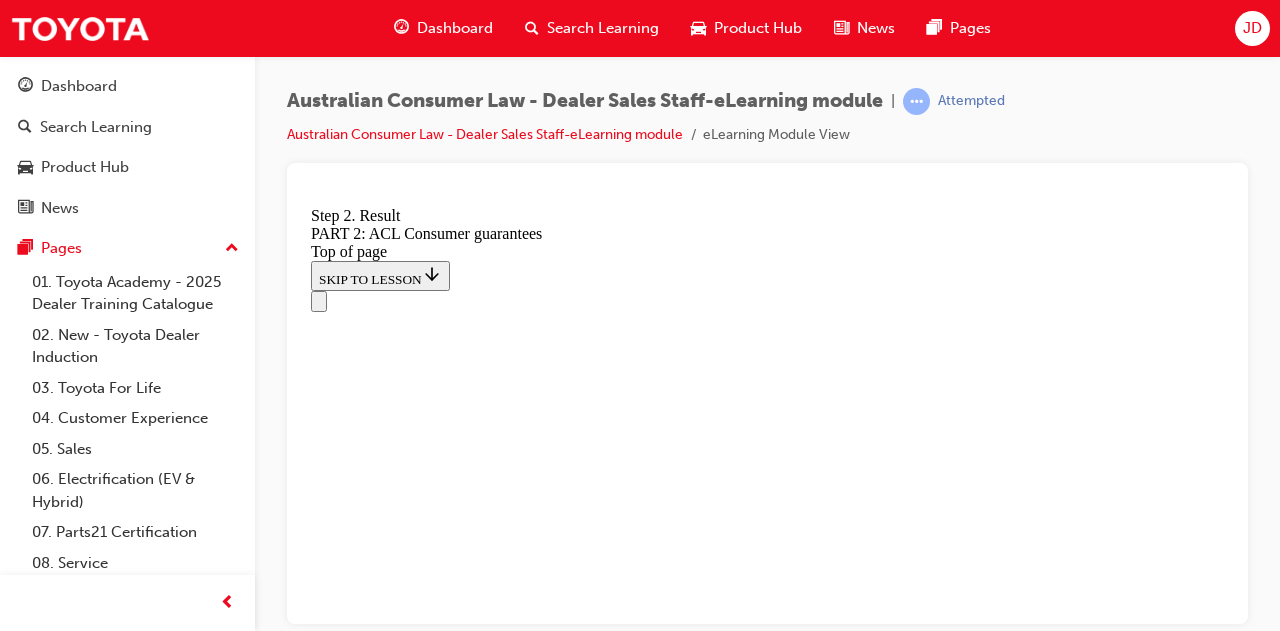 click on "CONTINUE" at bounding box center (353, 20956) 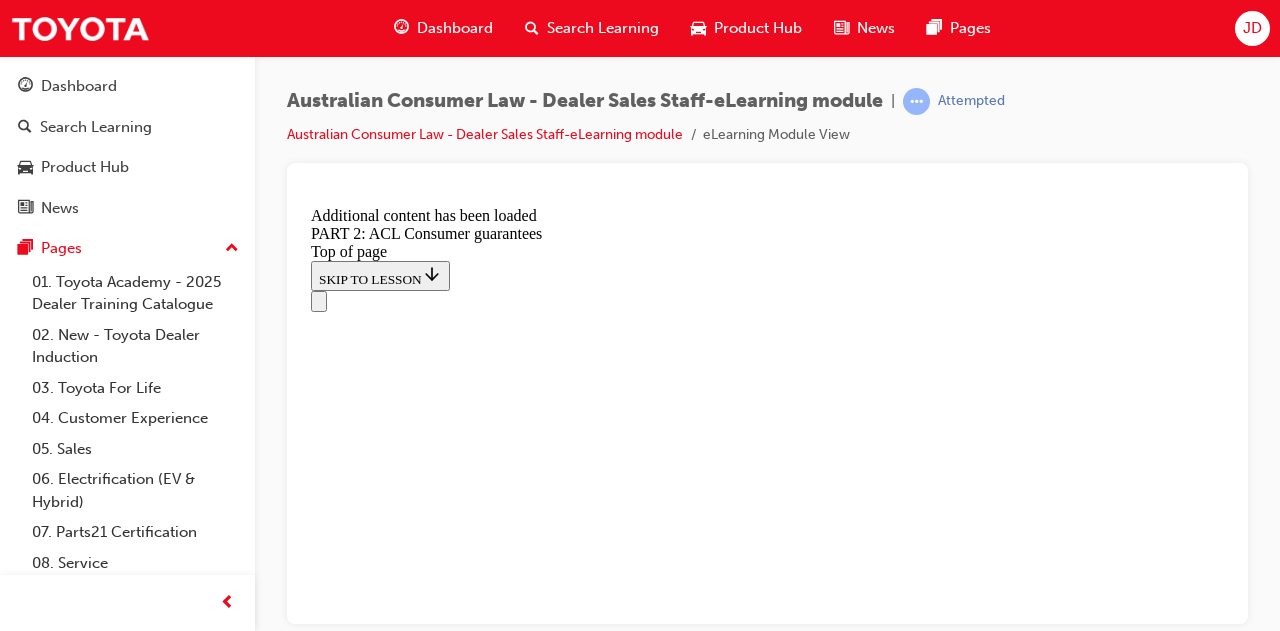 scroll, scrollTop: 17346, scrollLeft: 0, axis: vertical 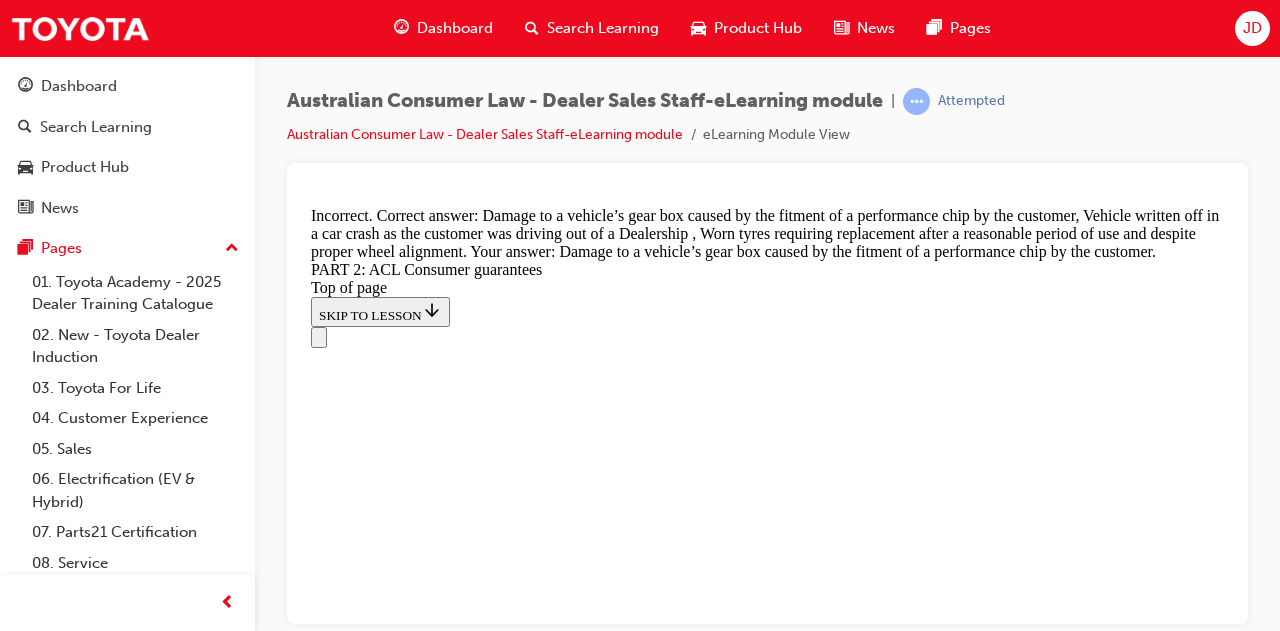 click on "TAKE AGAIN" at bounding box center [359, 29113] 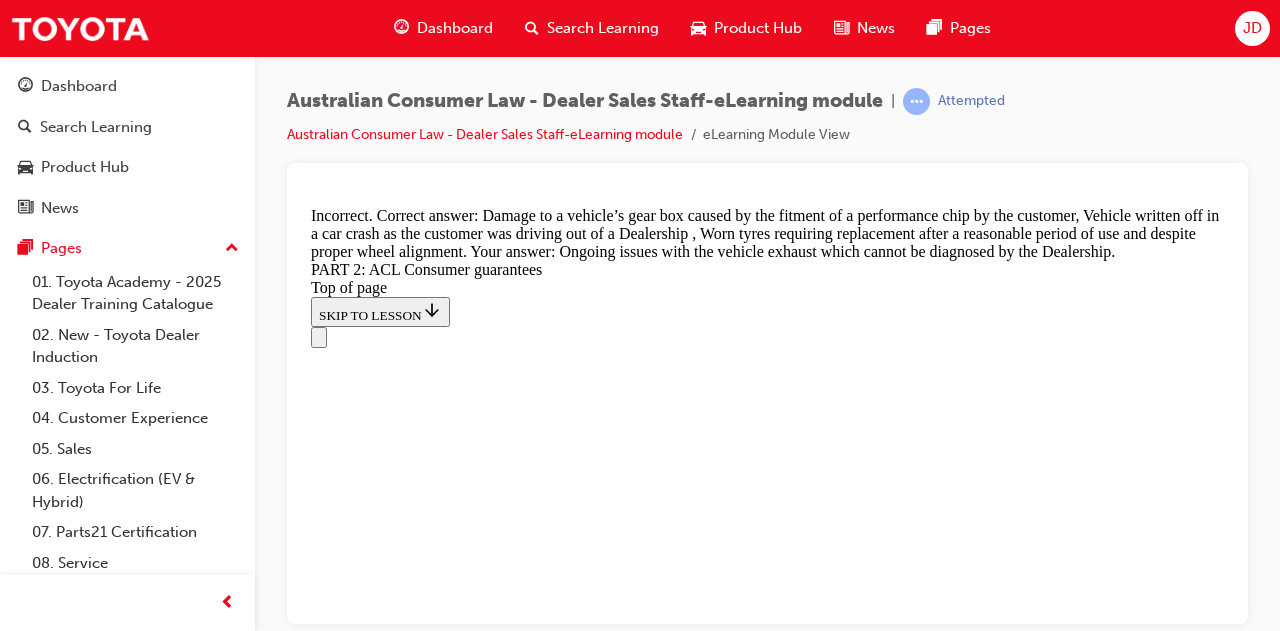 scroll, scrollTop: 20186, scrollLeft: 0, axis: vertical 